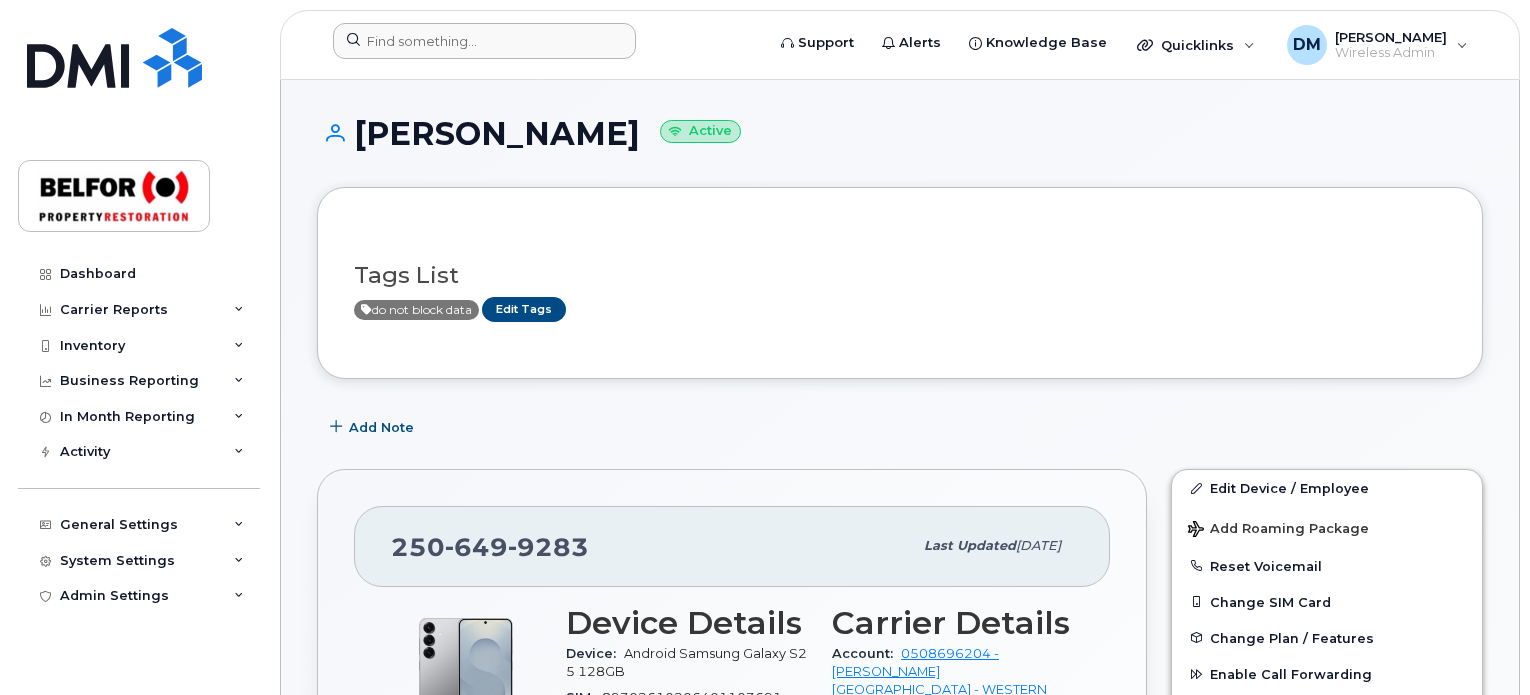 scroll, scrollTop: 400, scrollLeft: 0, axis: vertical 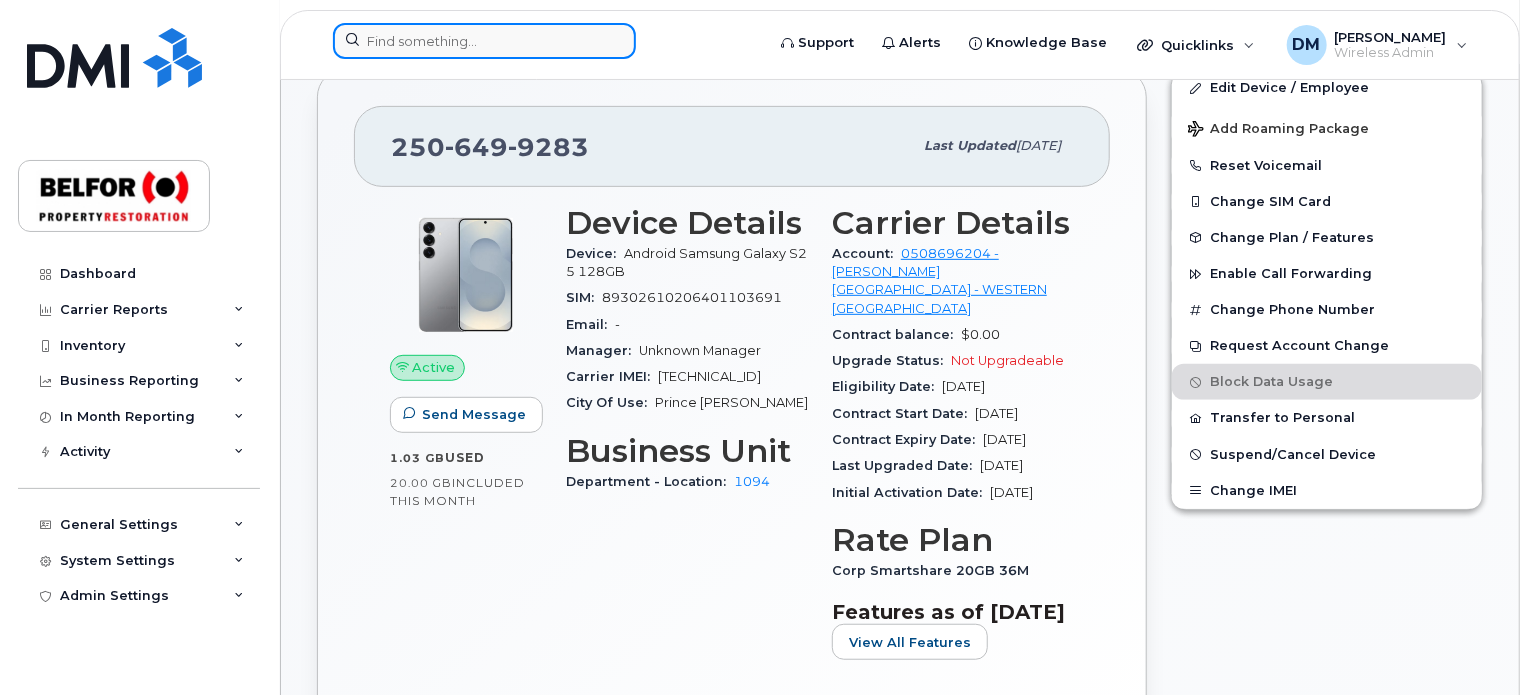 click 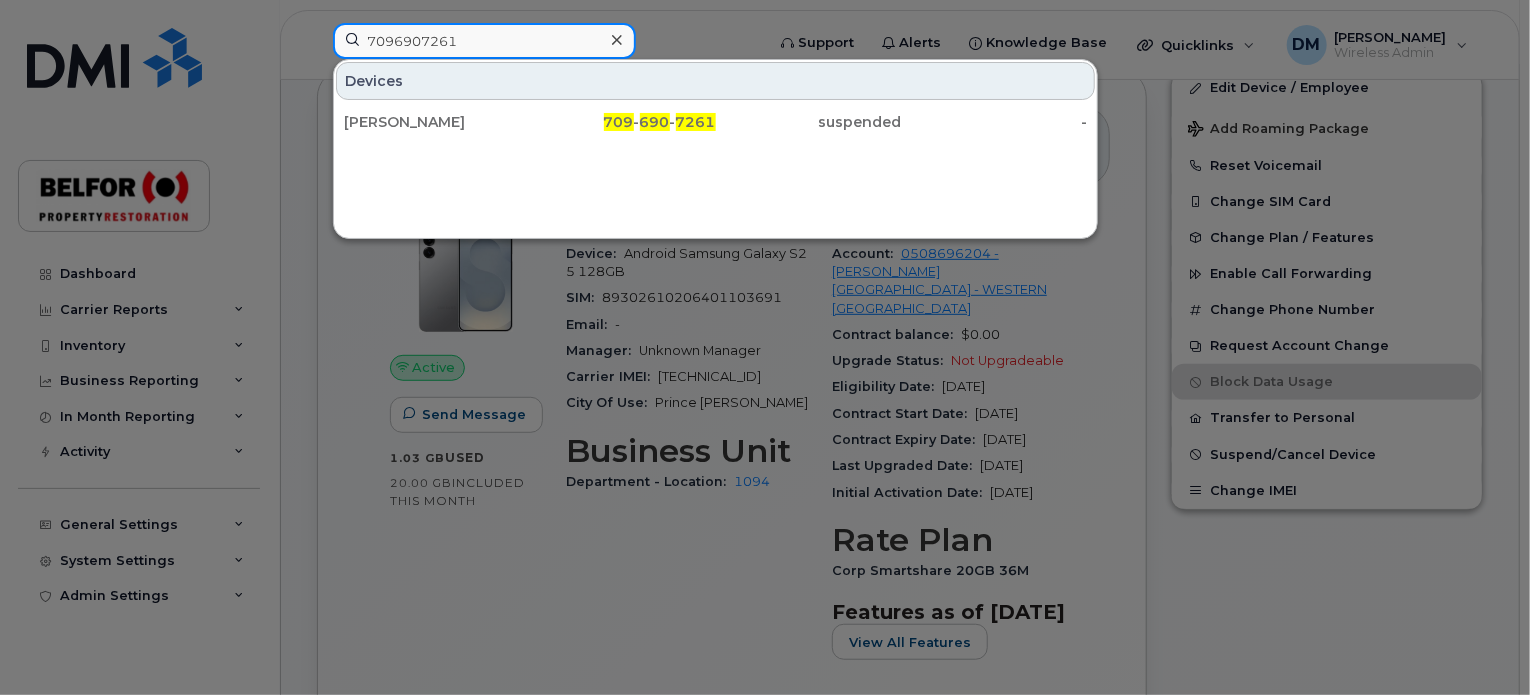 click on "7096907261" 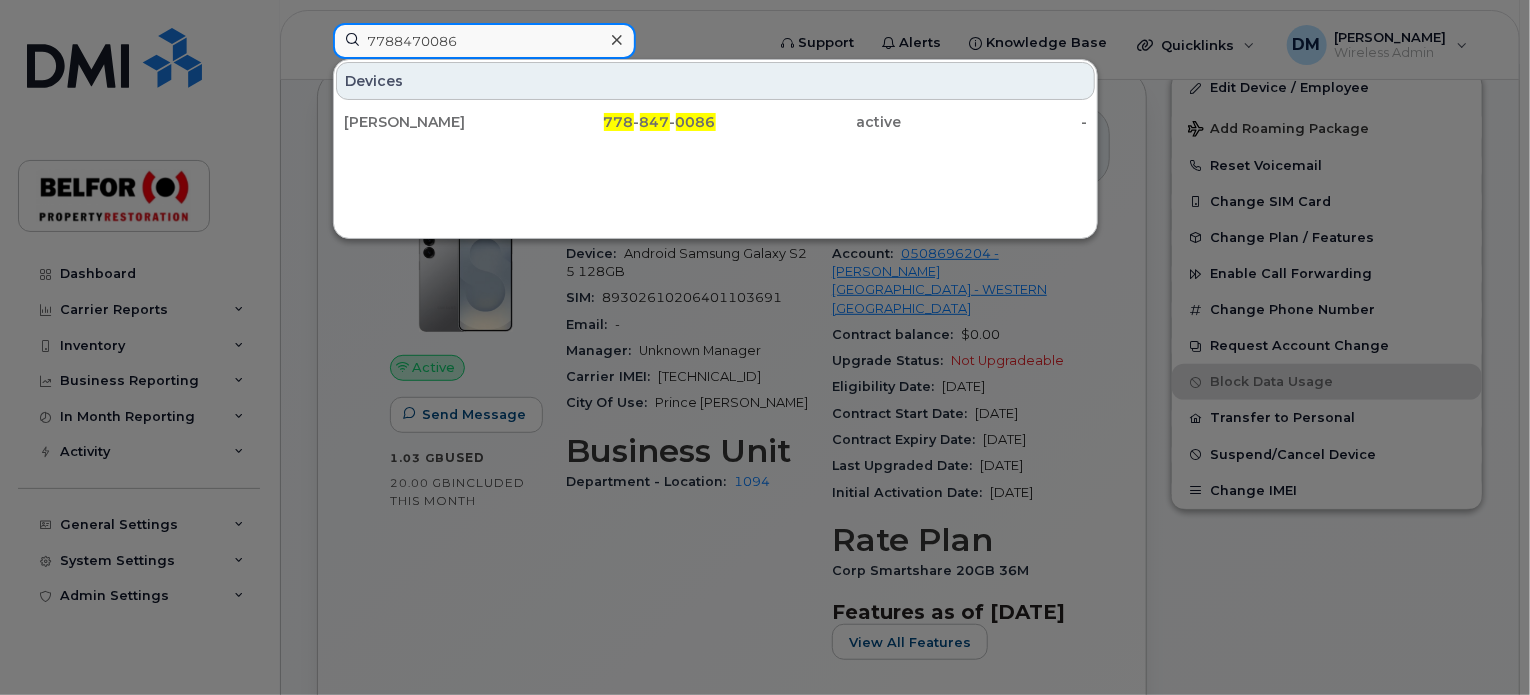 click on "7788470086" 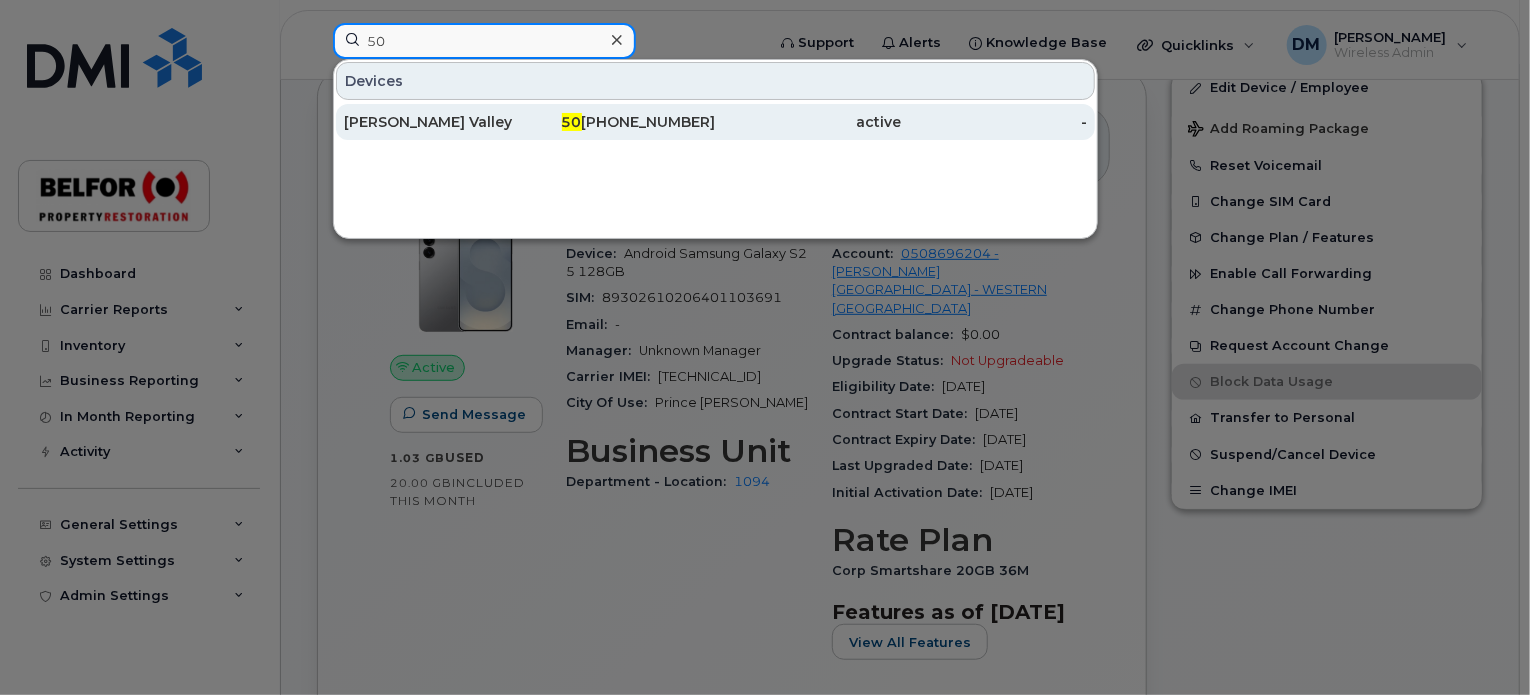 type on "5" 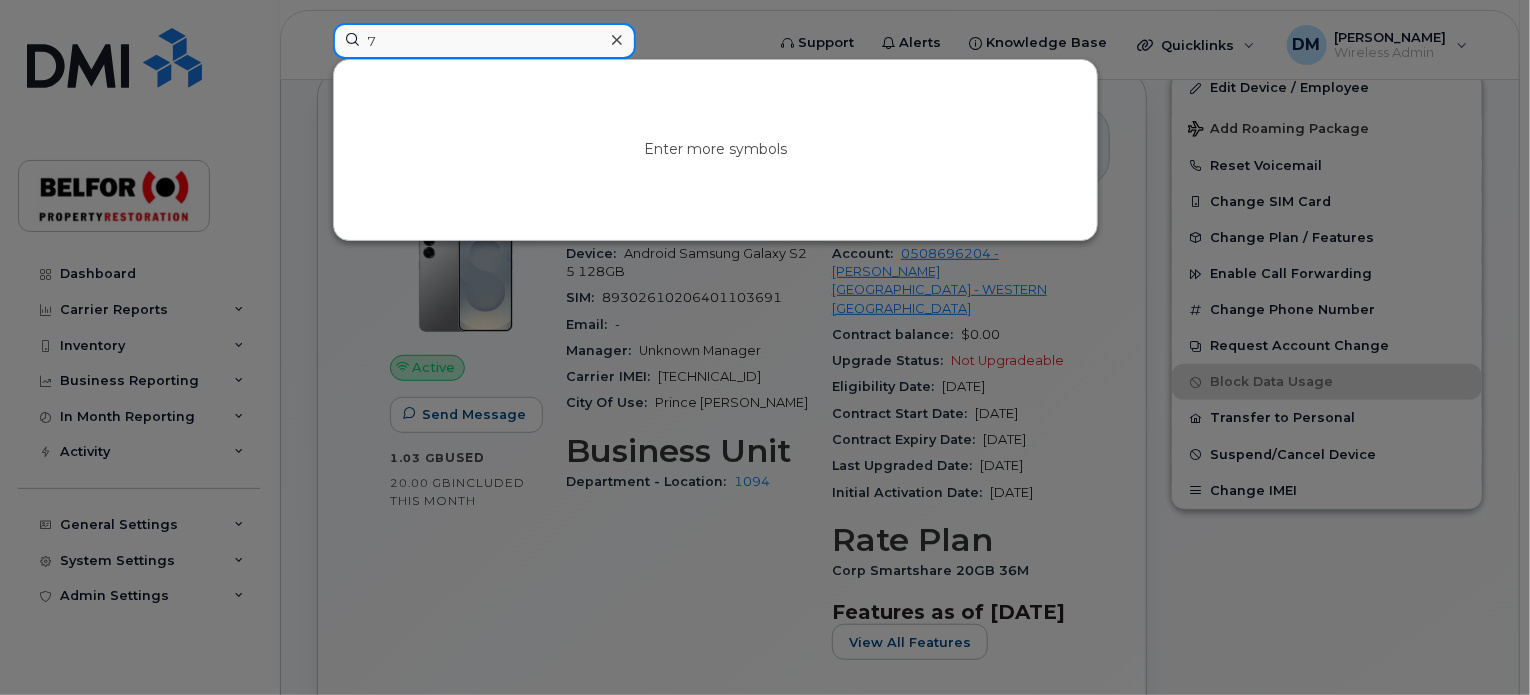 type on "7" 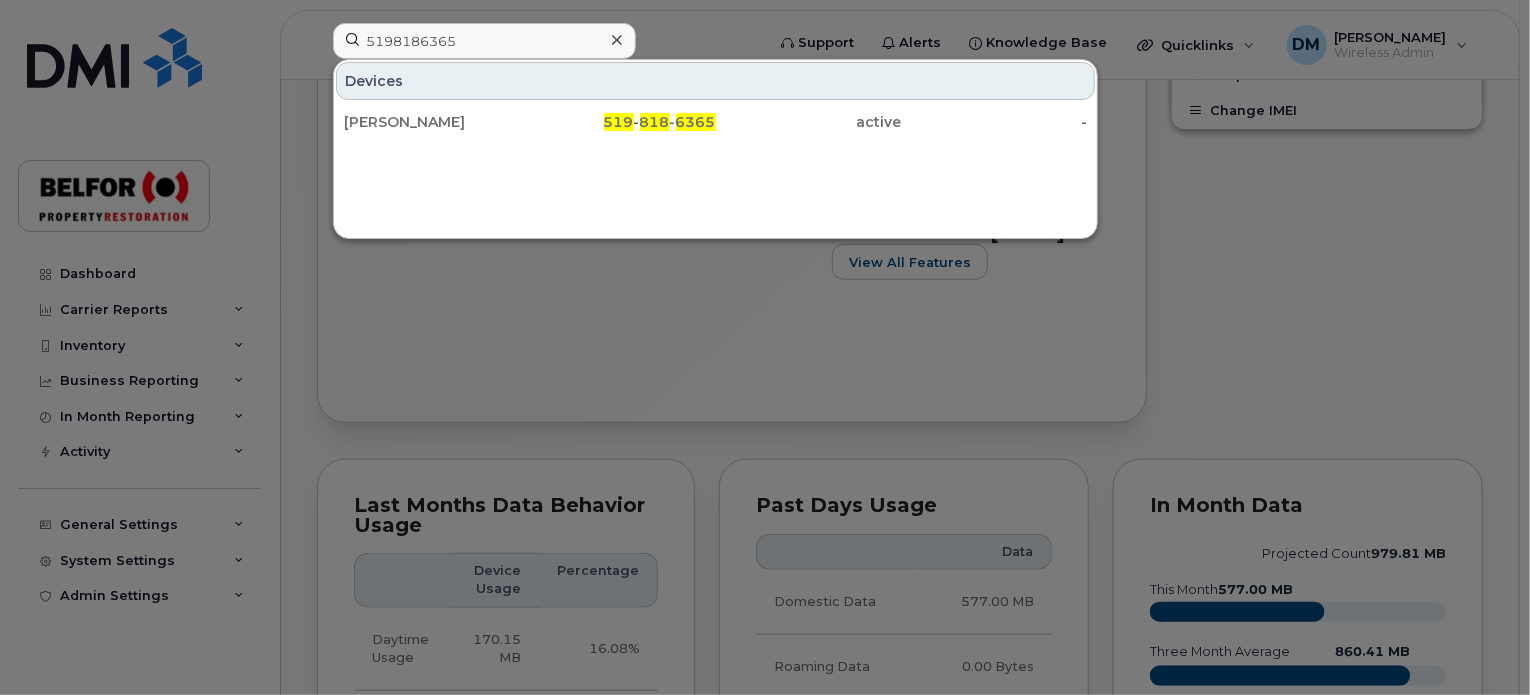 scroll, scrollTop: 800, scrollLeft: 0, axis: vertical 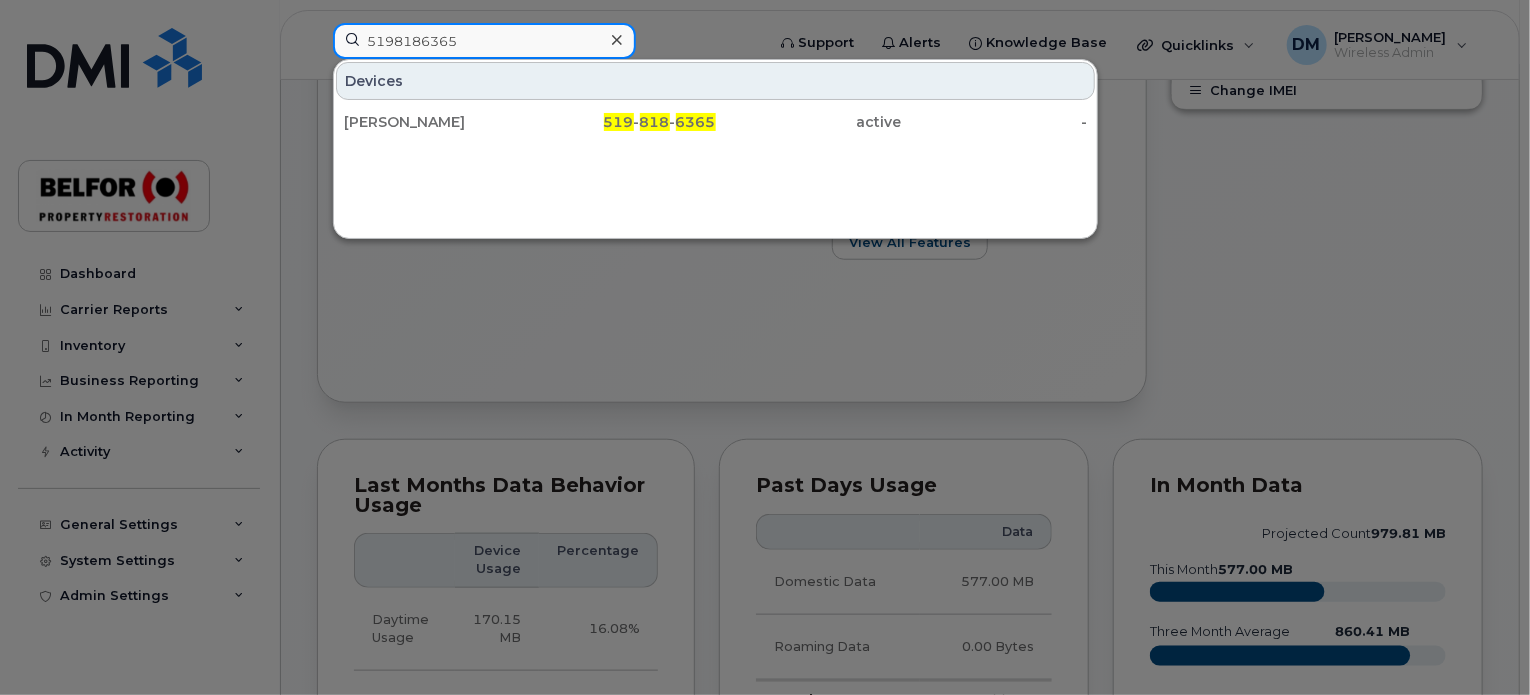 click on "5198186365" 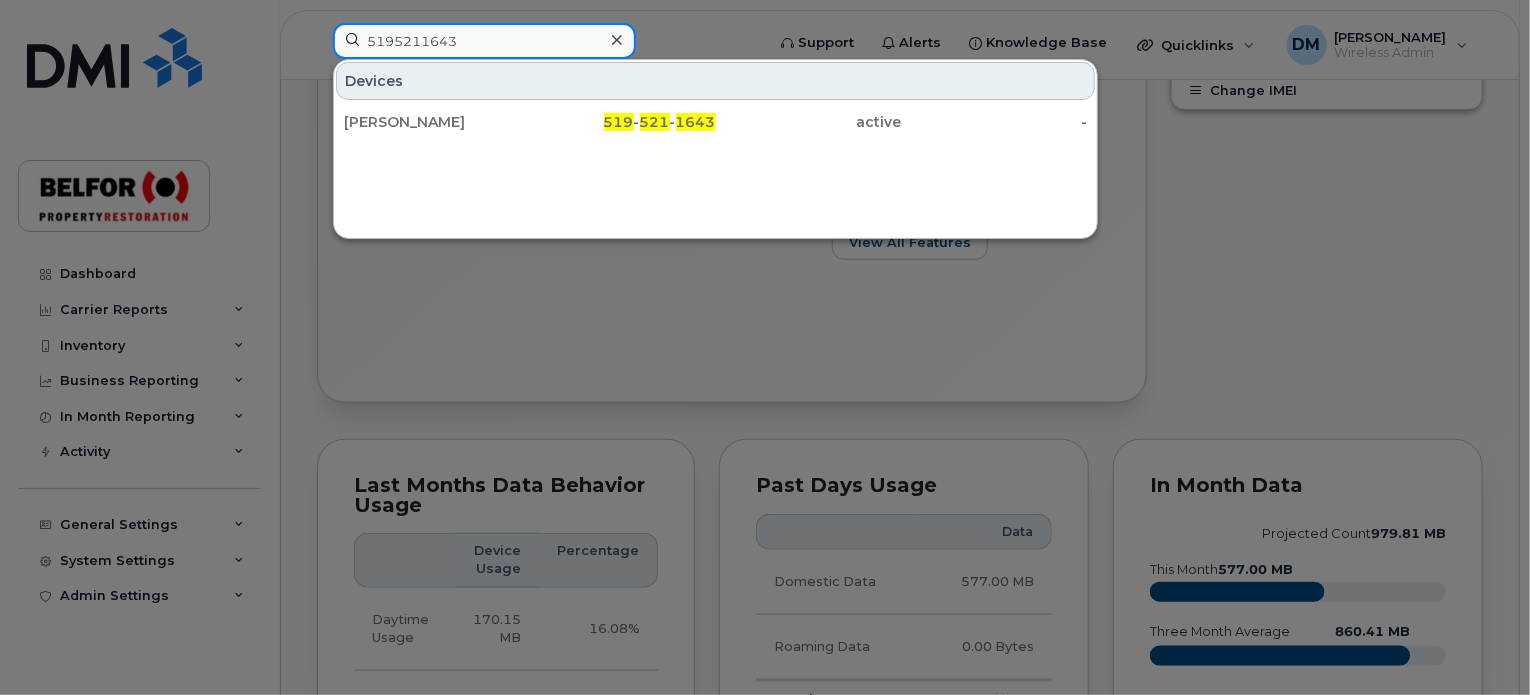 click on "5195211643" 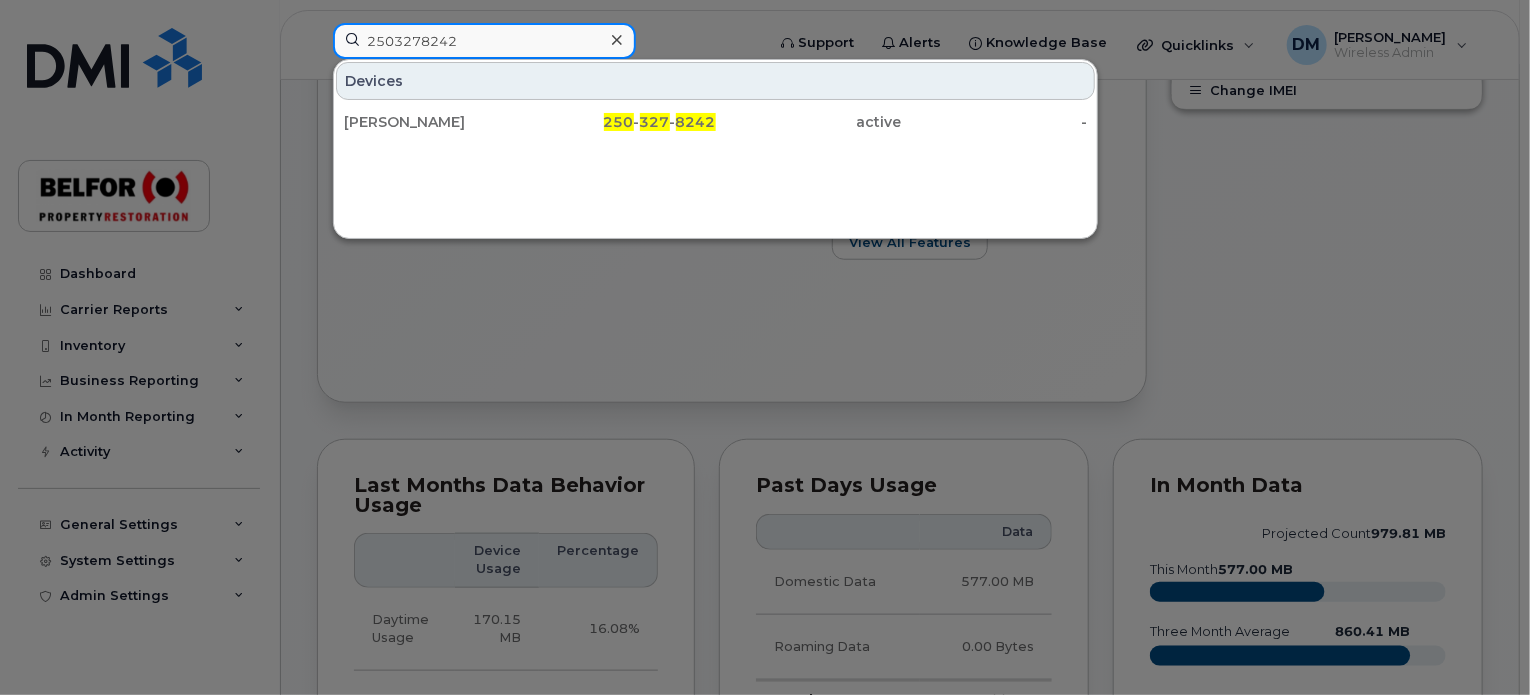 type on "2503278242" 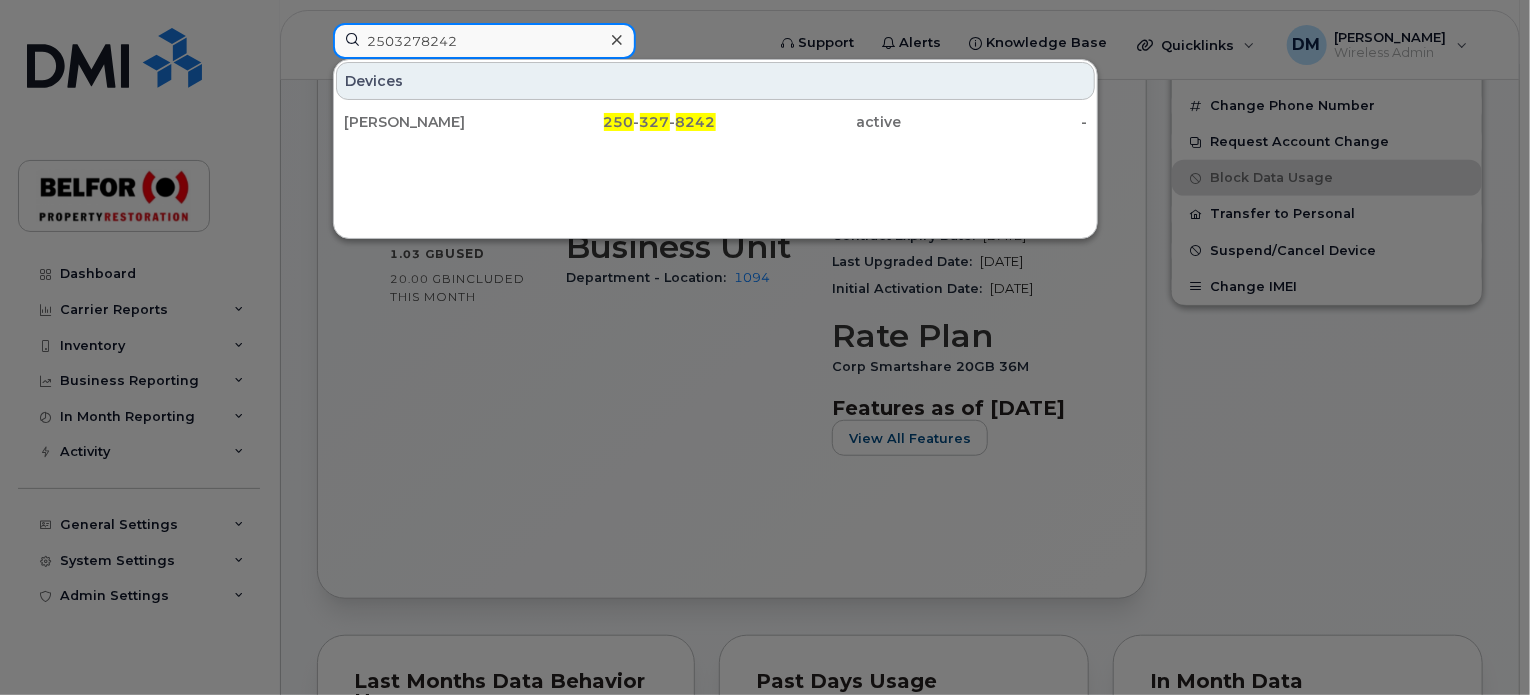 scroll, scrollTop: 600, scrollLeft: 0, axis: vertical 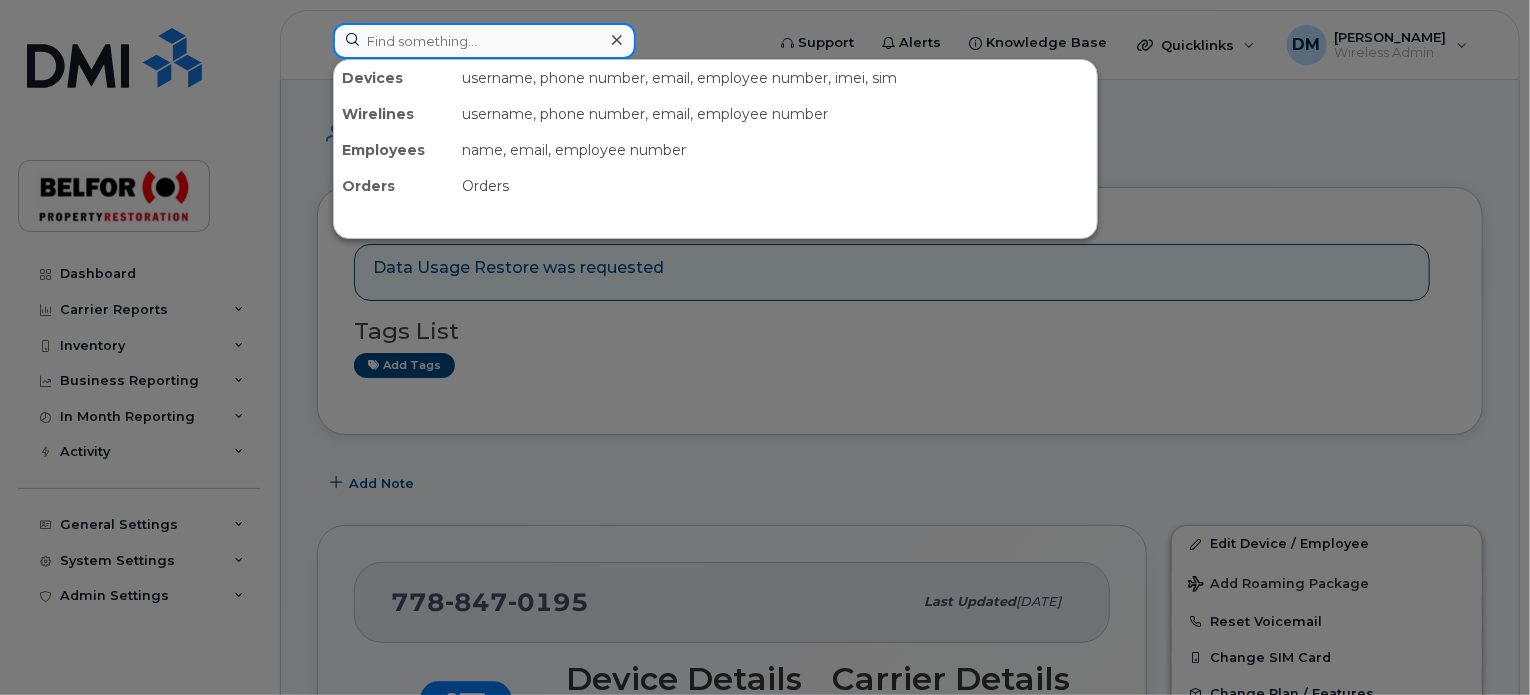 click 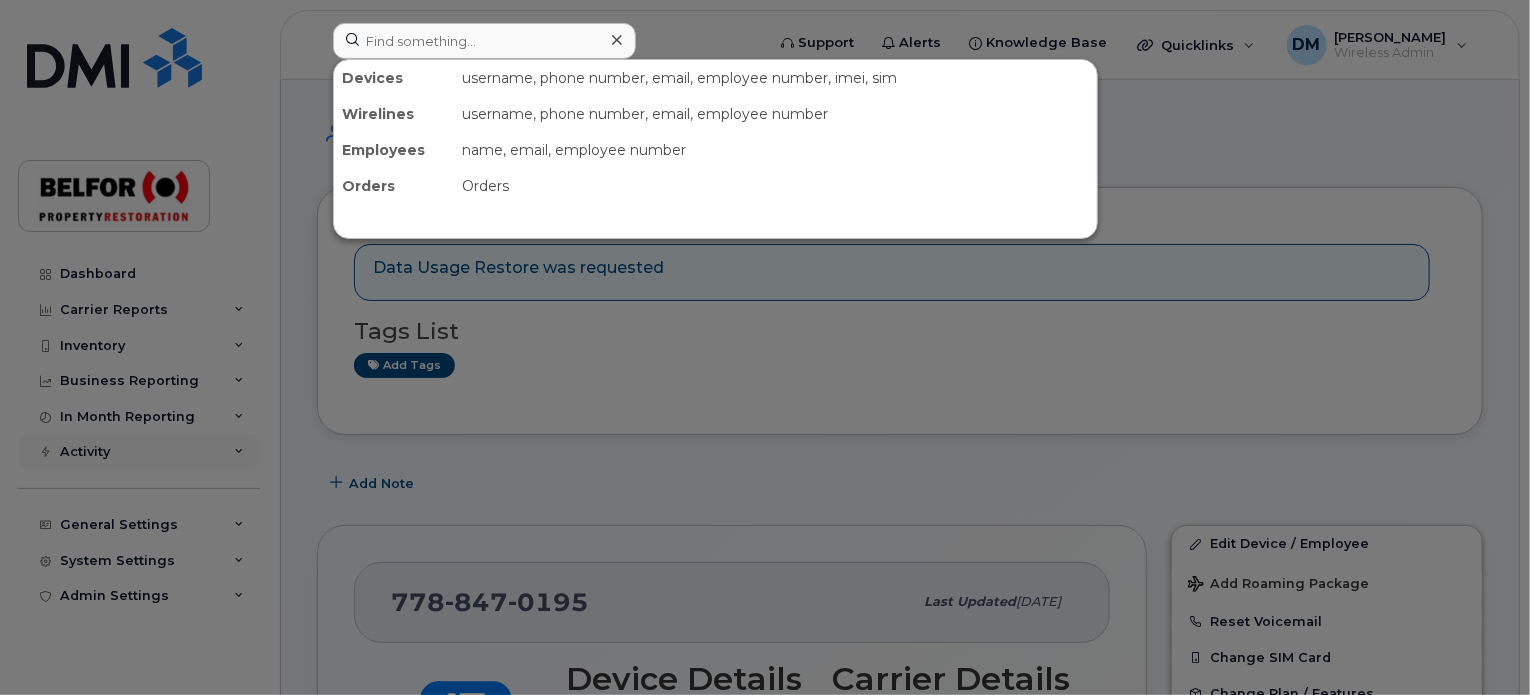 click 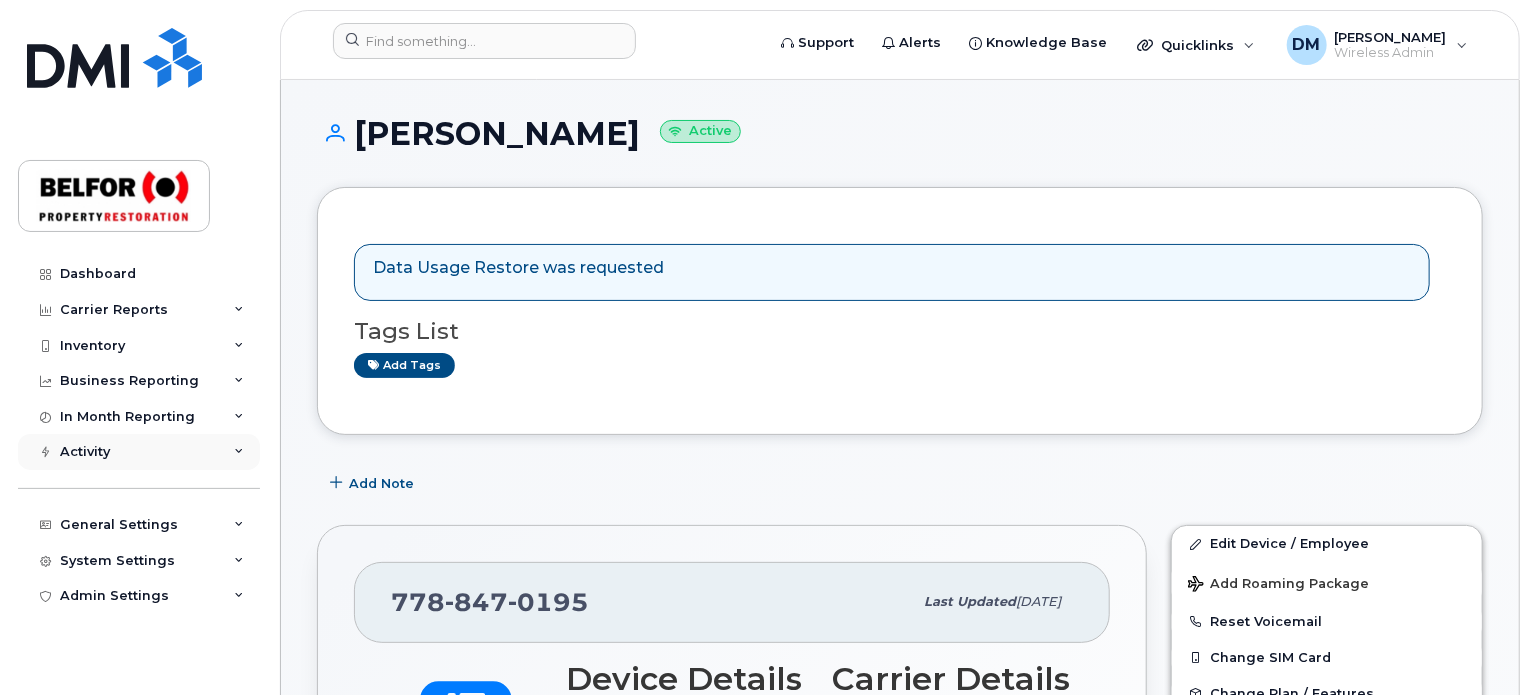 click 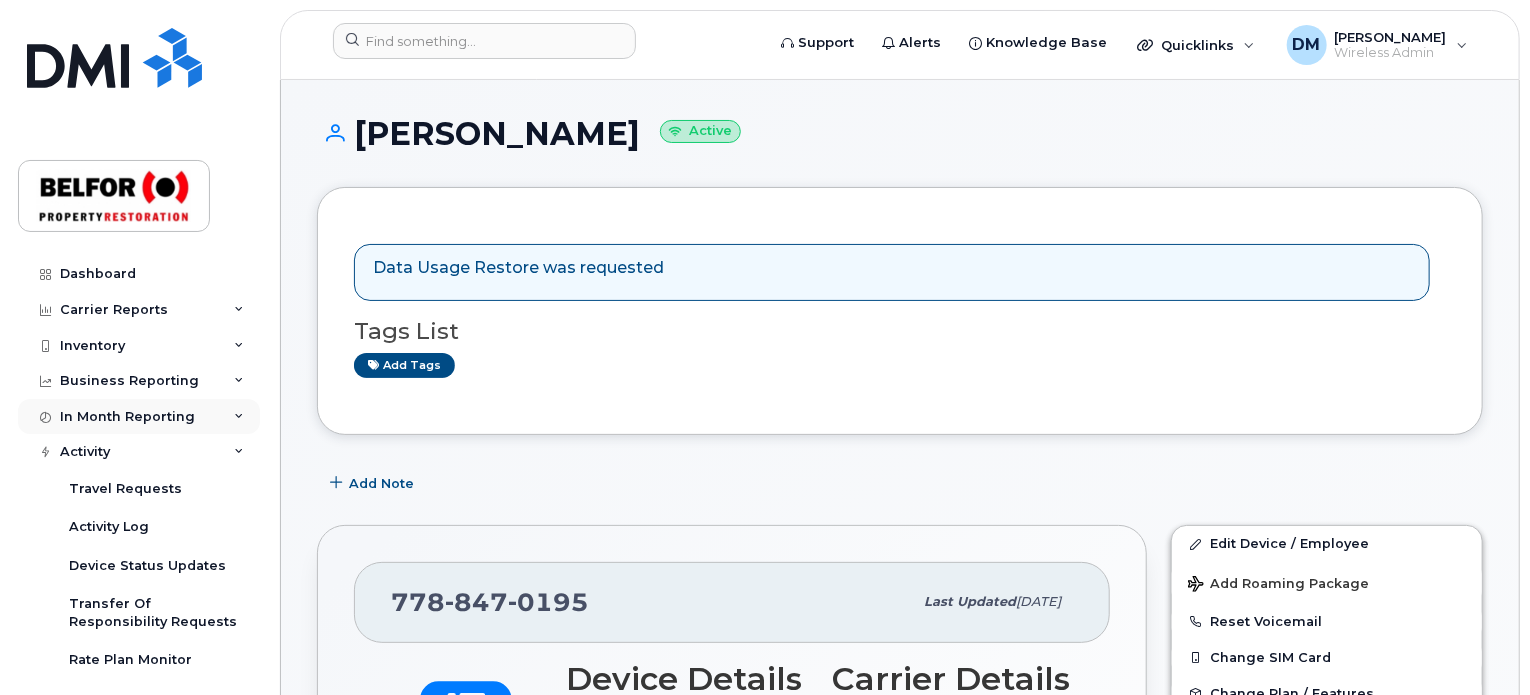 click 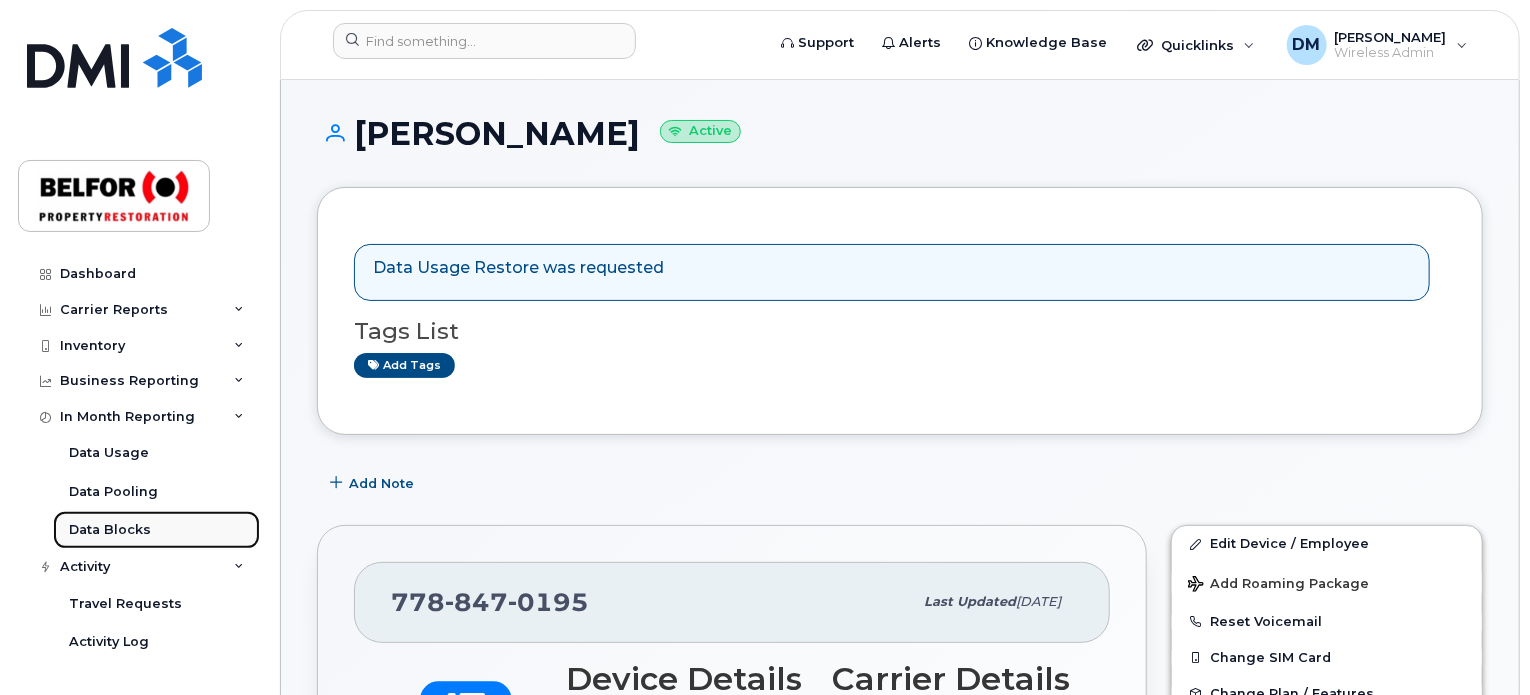 click on "Data Blocks" 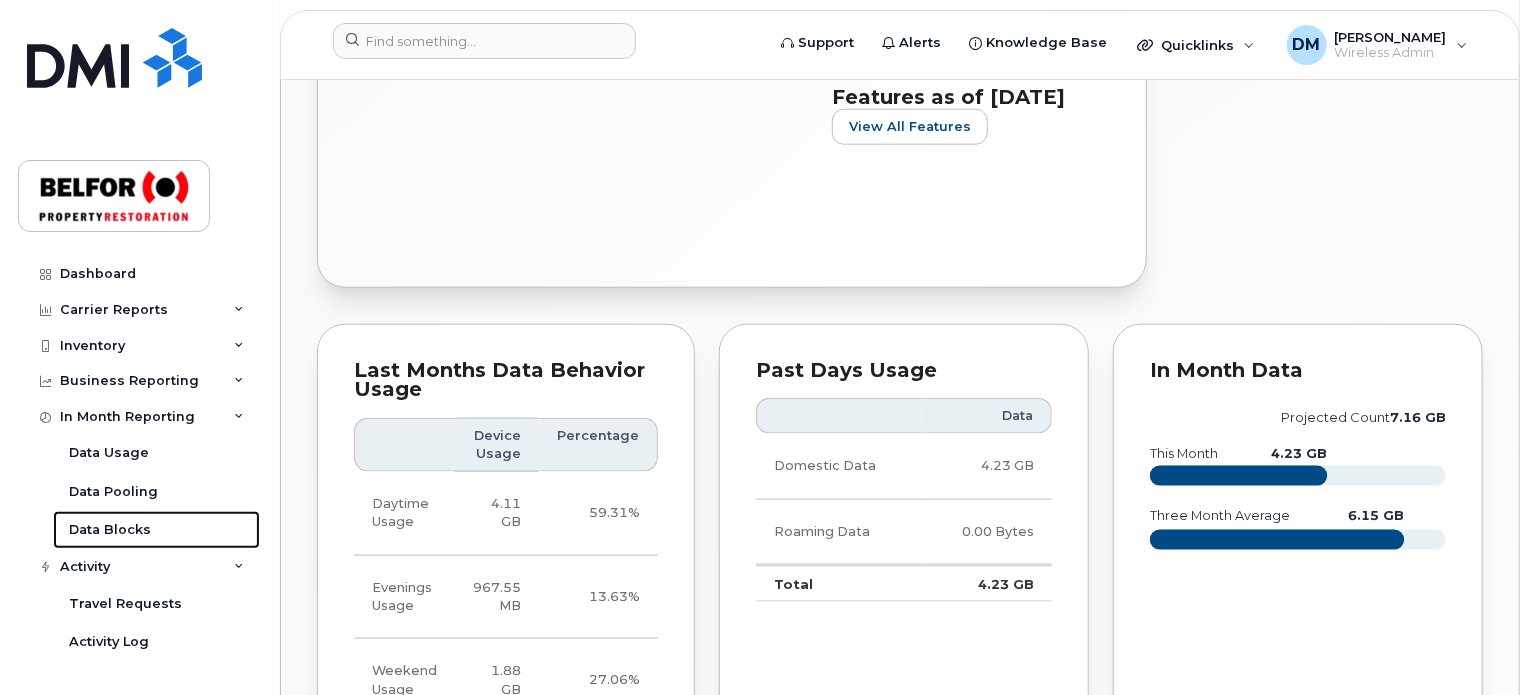 scroll, scrollTop: 1000, scrollLeft: 0, axis: vertical 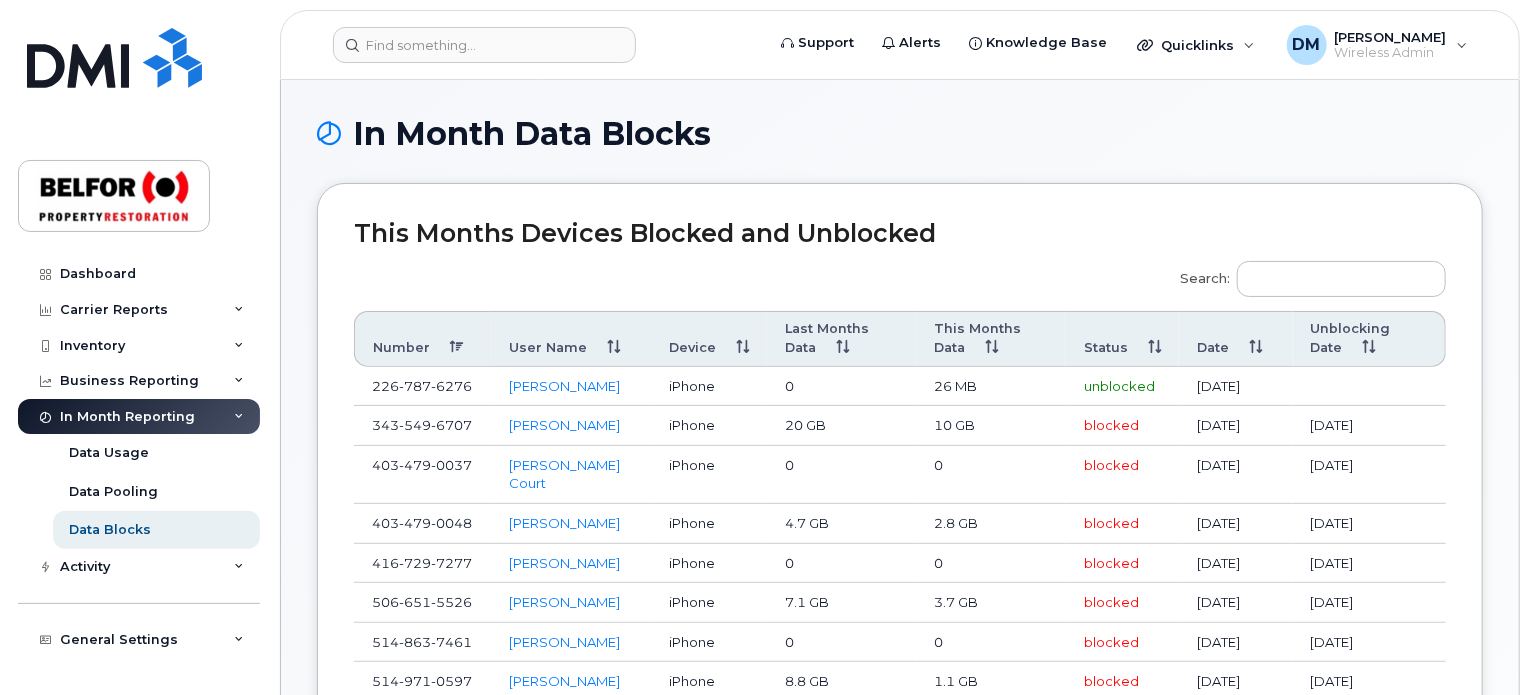 click on "This Months Devices Blocked and Unblocked" at bounding box center (900, 234) 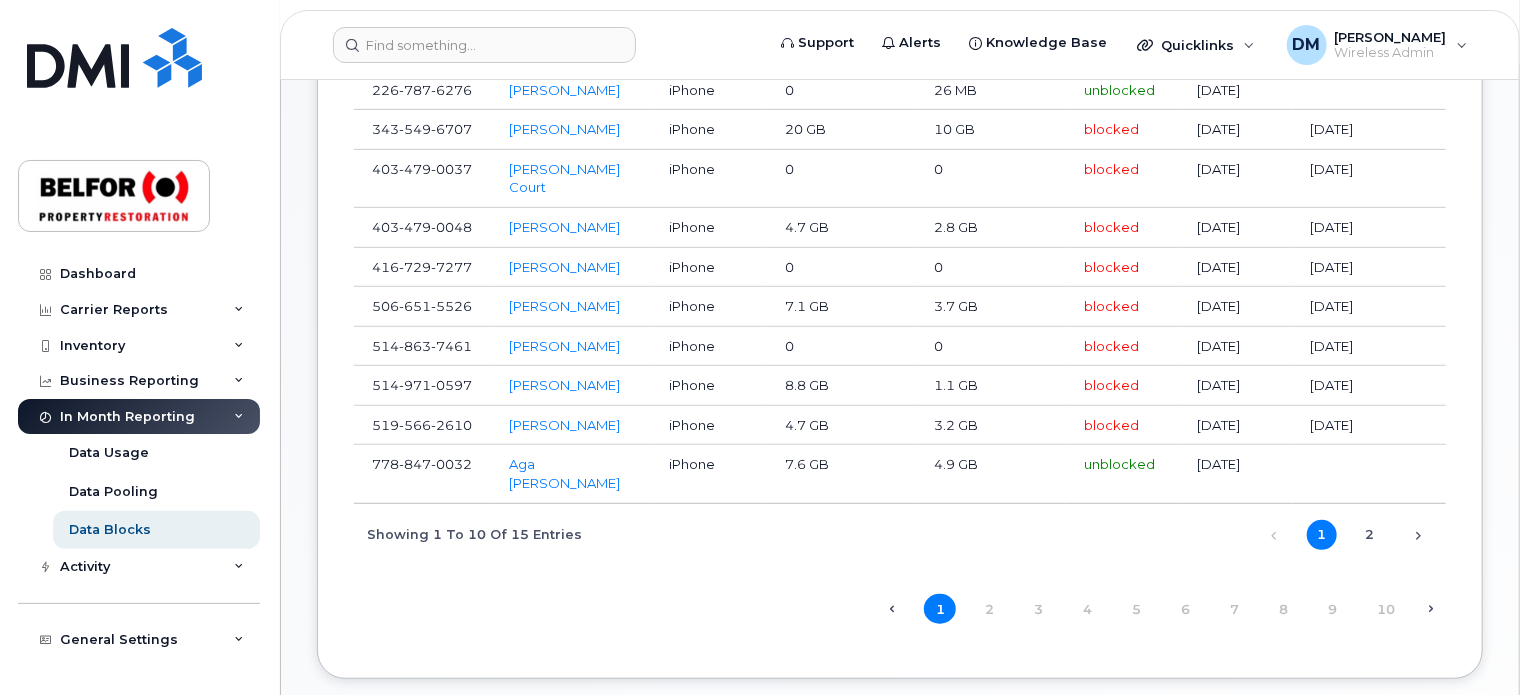 scroll, scrollTop: 596, scrollLeft: 0, axis: vertical 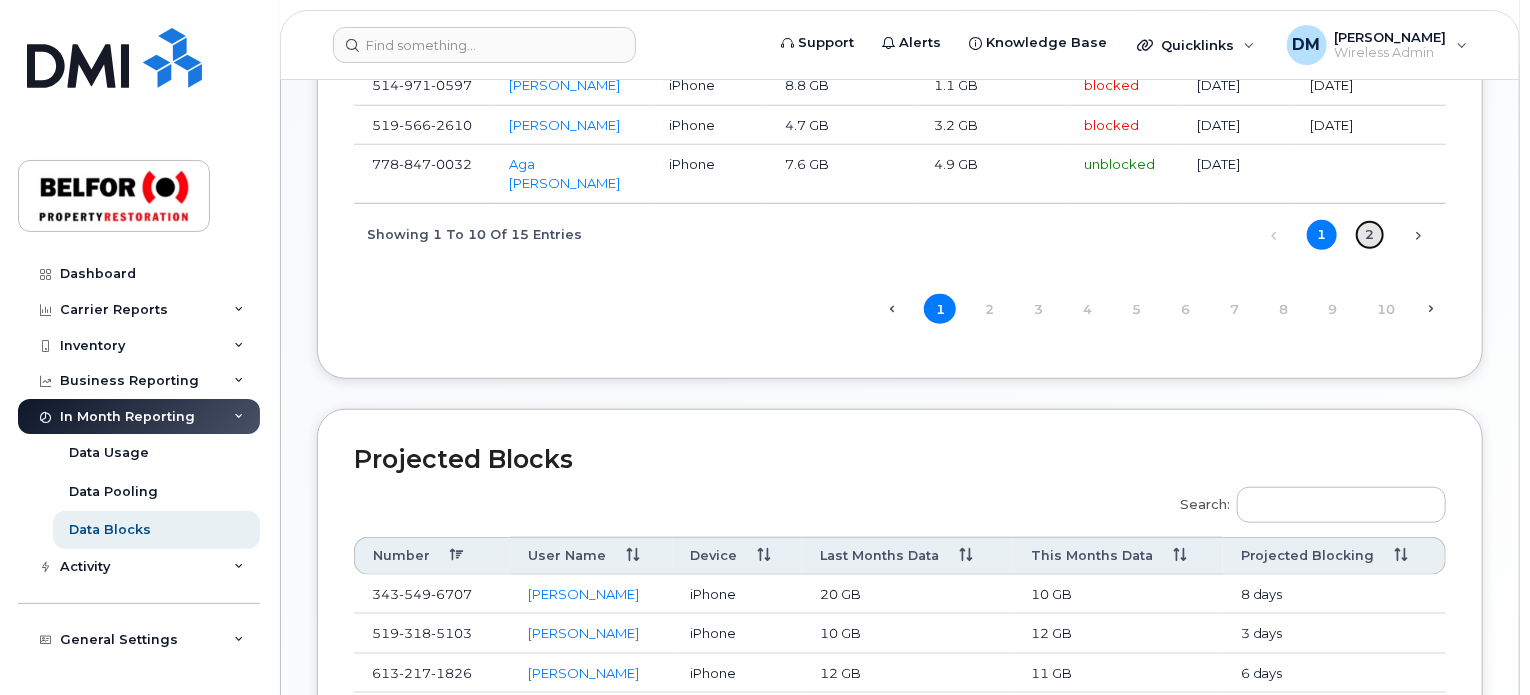 click on "2" at bounding box center (1370, 235) 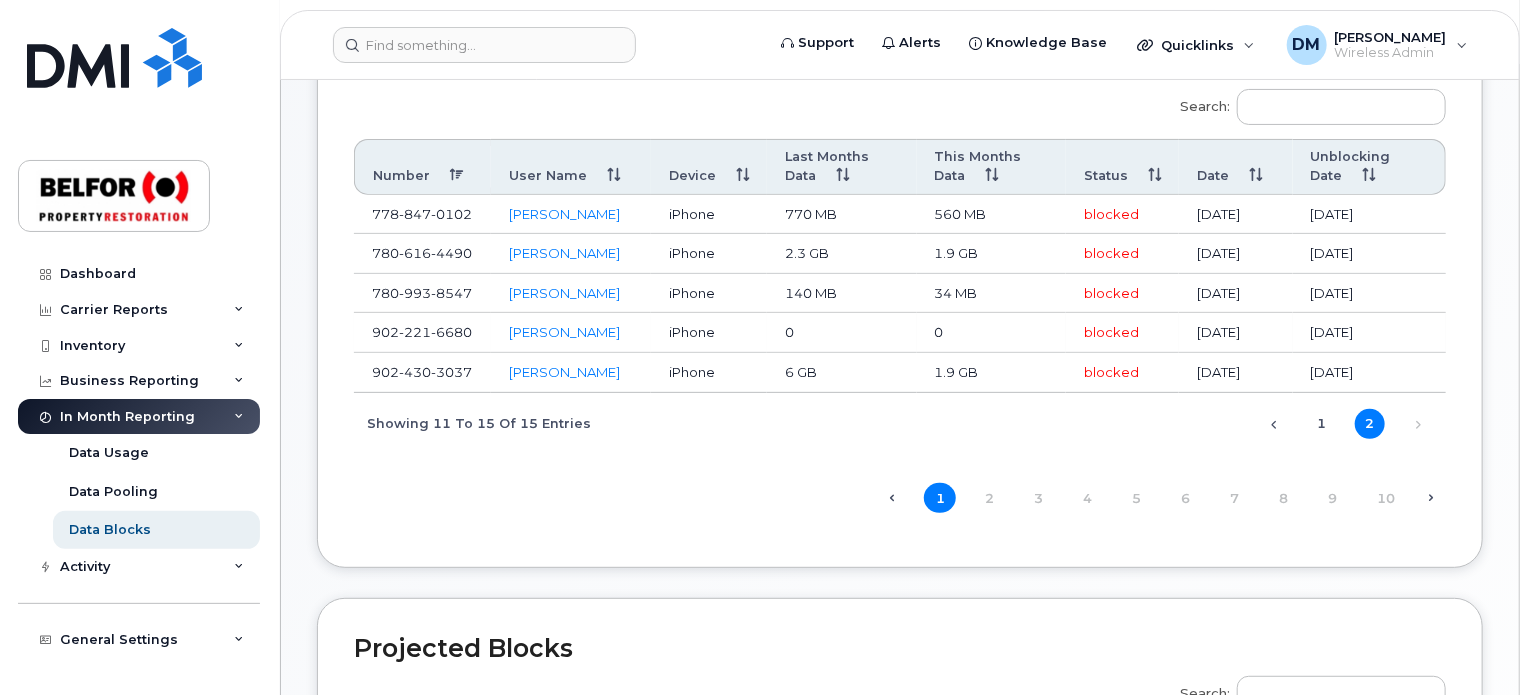 scroll, scrollTop: 207, scrollLeft: 0, axis: vertical 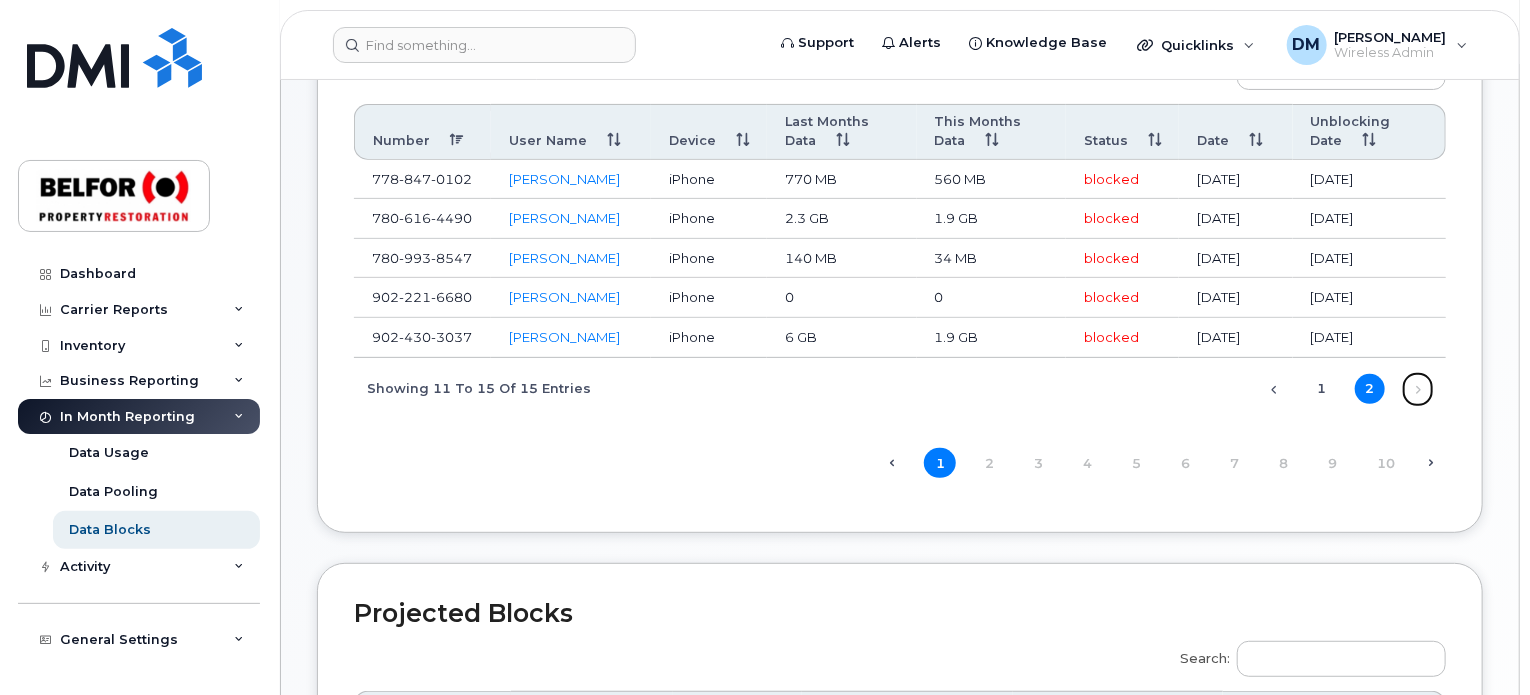 click on "Next" at bounding box center [1418, 389] 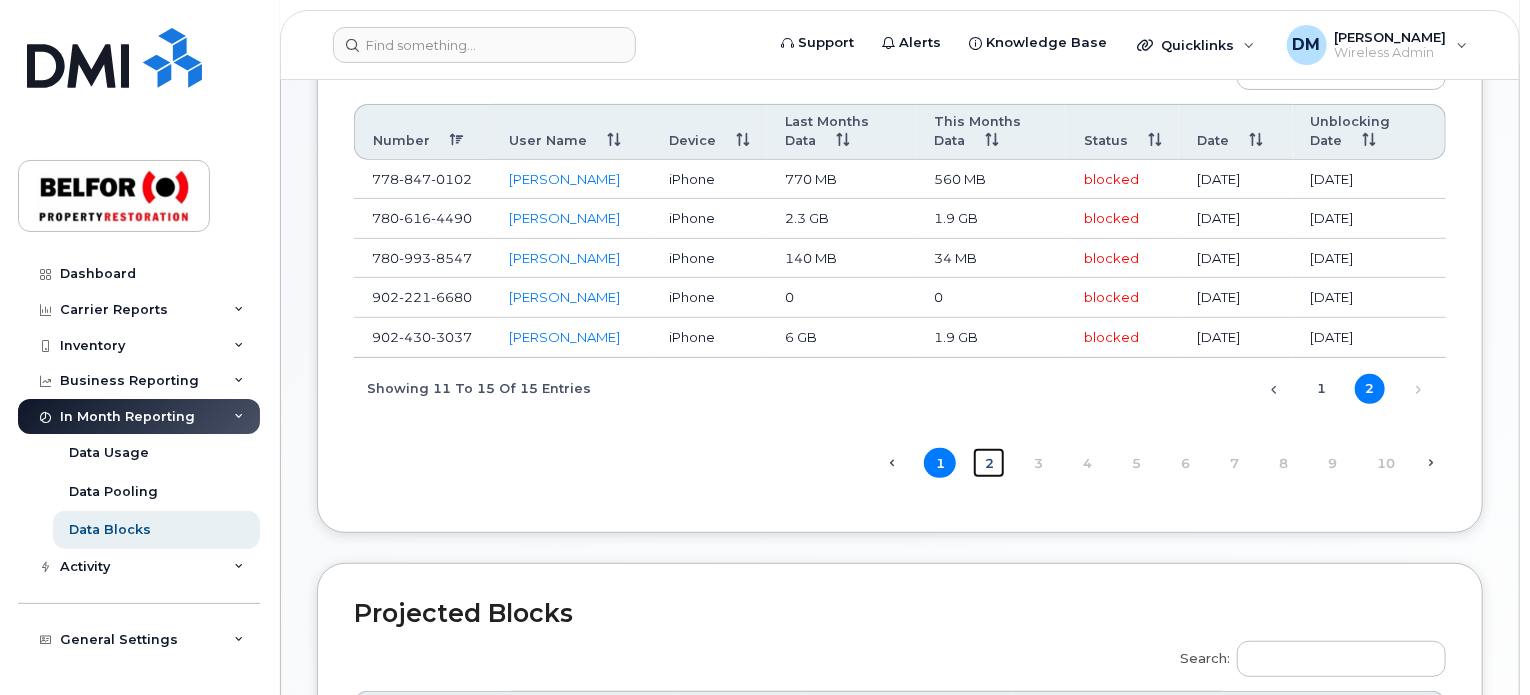 click on "2" at bounding box center (989, 463) 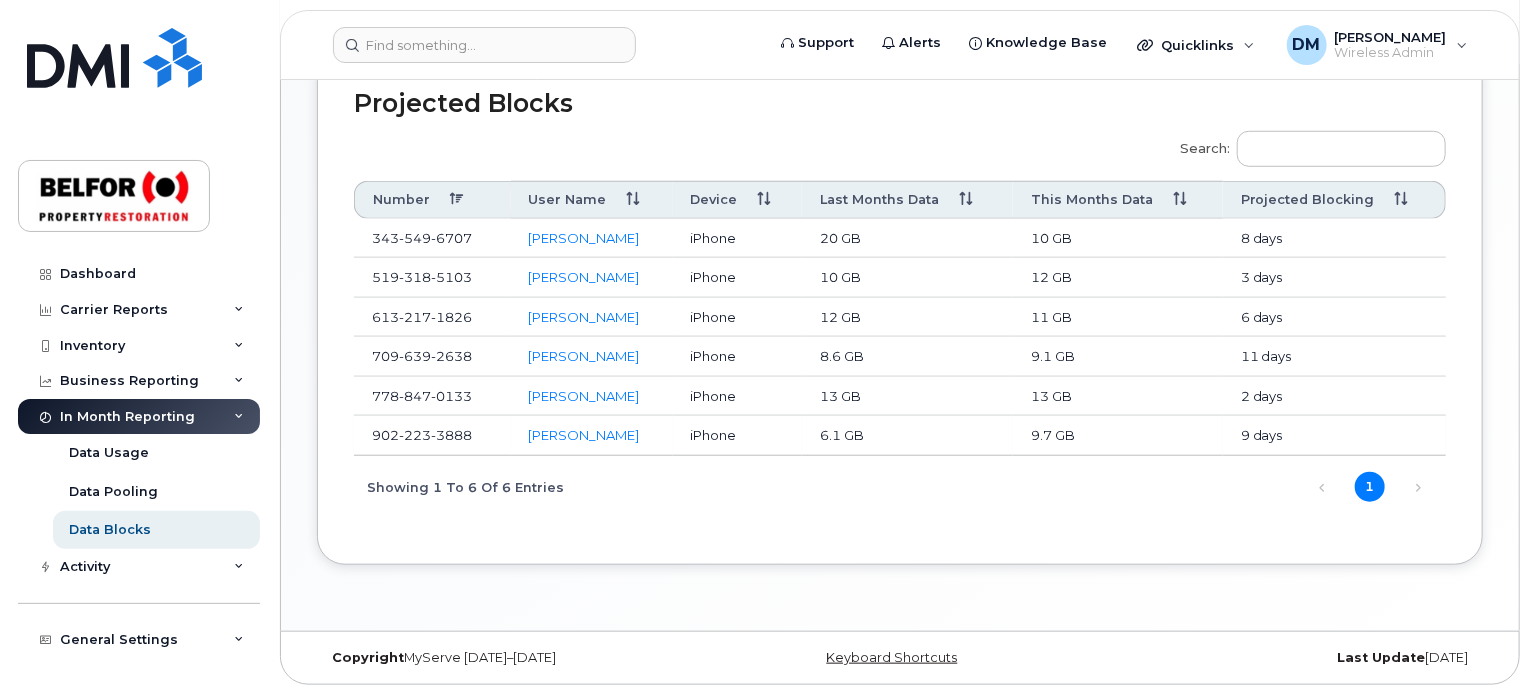 scroll, scrollTop: 807, scrollLeft: 0, axis: vertical 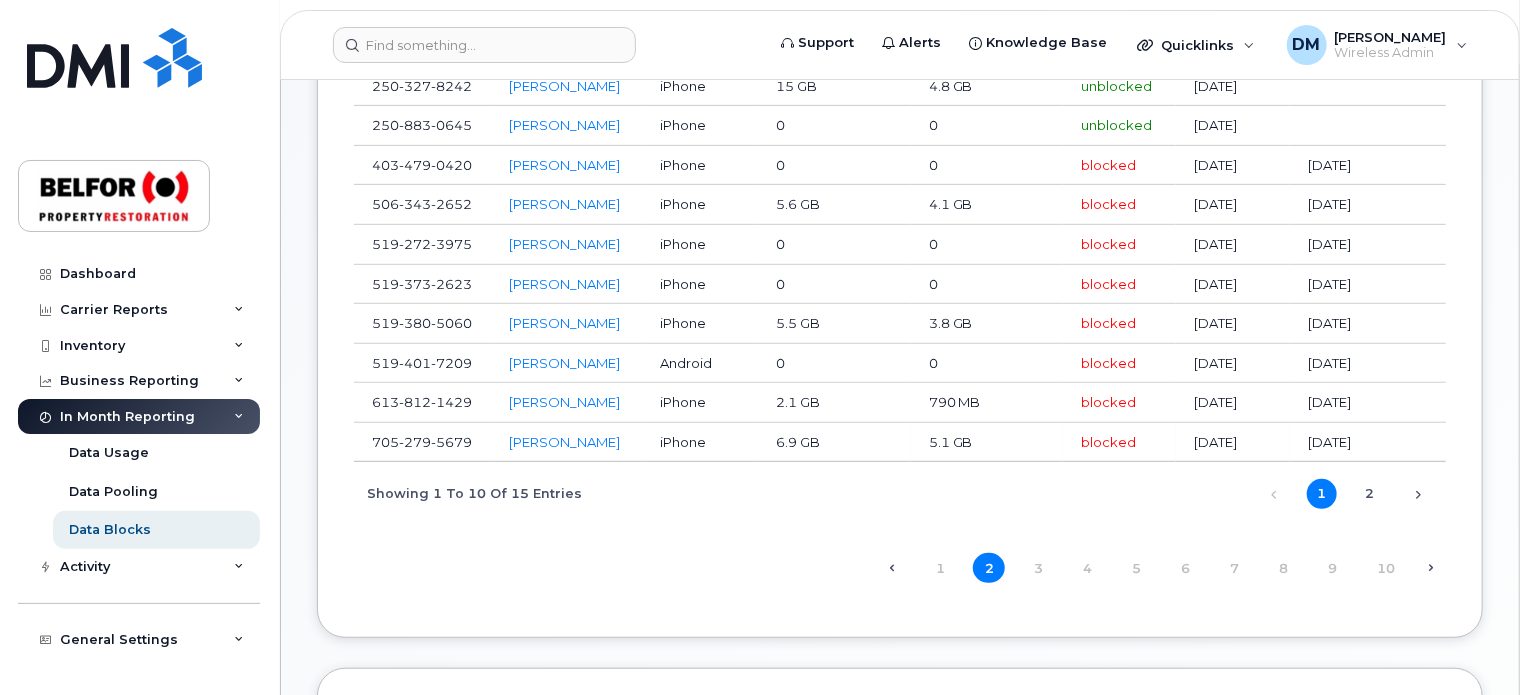 drag, startPoint x: 373, startPoint y: 199, endPoint x: 1404, endPoint y: 616, distance: 1112.1376 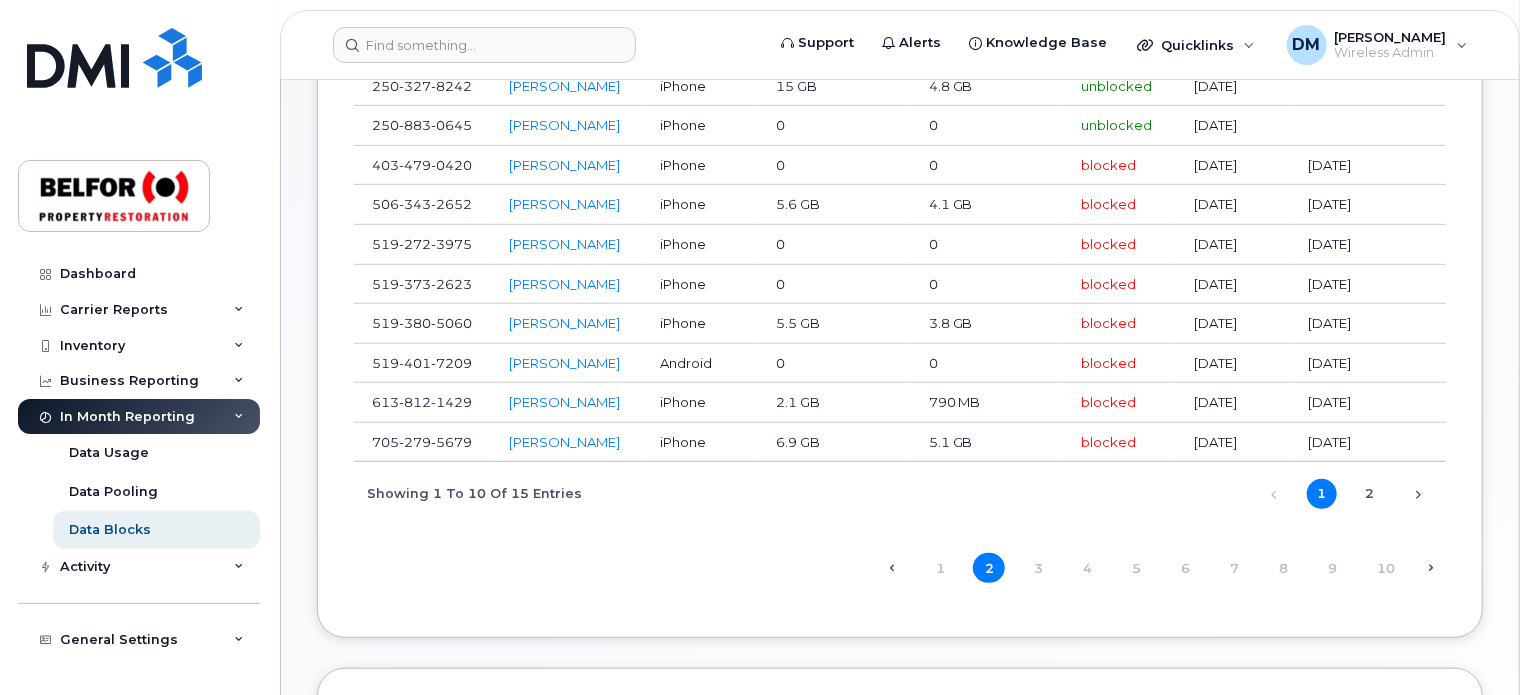 copy on "[PHONE_NUMBER]
[PERSON_NAME]
iPhone
0
0
blocked
[DATE]
[DATE]
[PHONE_NUMBER]
[PERSON_NAME]
iPhone
5.6 GB
4.1 GB
blocked
[DATE]
[DATE]
[PHONE_NUMBER]
[PERSON_NAME]
iPhone
0
0
blocked
[DATE]
[DATE]
[PHONE_NUMBER]
[PERSON_NAME]
iPhone
0
0
blocked
[DATE]
[DATE]
[PHONE_NUMBER]
[PERSON_NAME]
iPhone
5.5 GB
3.8 GB
blocked
[DATE]
[DATE]
[PHONE_NUMBER]
[PERSON_NAME]
Android
0
0
blocked
[DATE]
[DATE]
[PHONE_NUMBER]
[PERSON_NAME]
iPhone
2.1 GB
790 MB
blocked
[DATE]
[DATE]
[PHONE_NUMBER]
[PERSON_NAME]
iPhone
6.9 GB
5.1 GB
blocked
[DATE]
[DATE]" 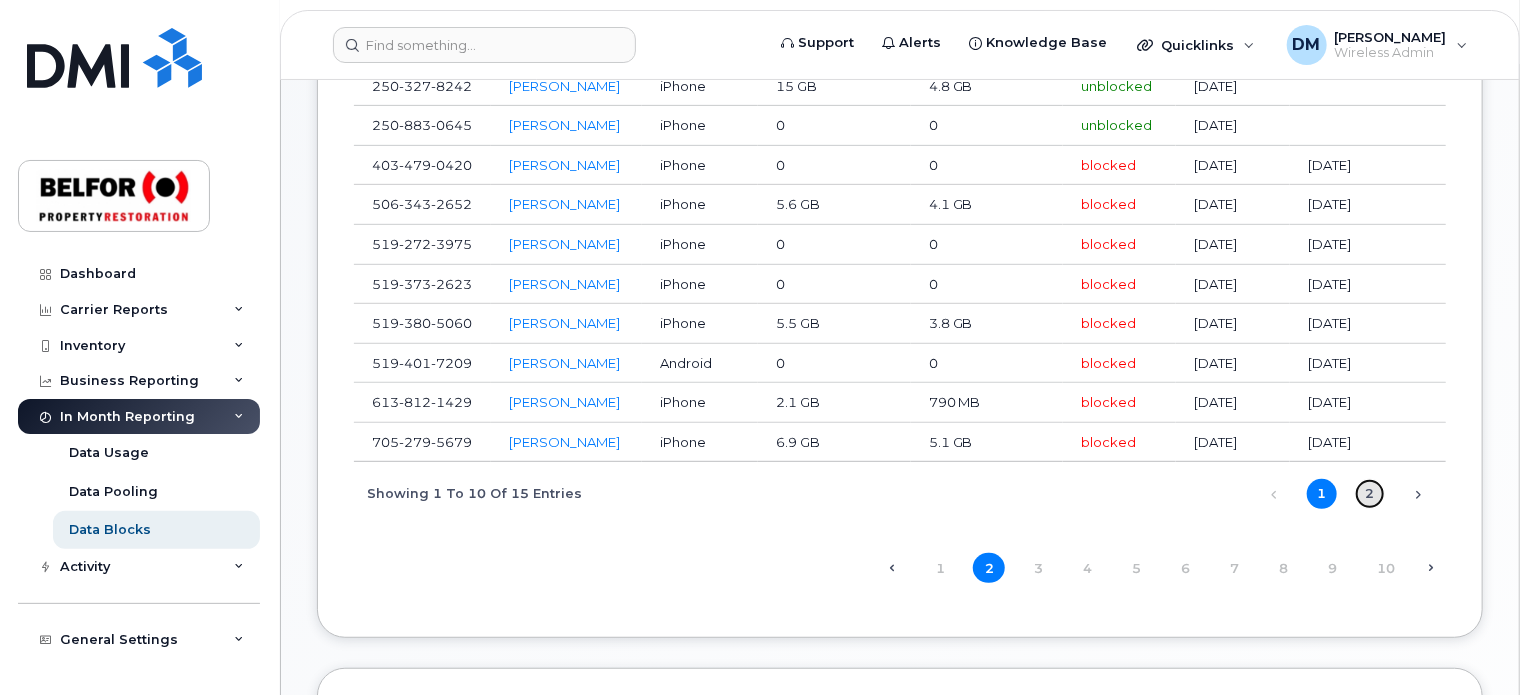 click on "2" at bounding box center (1370, 494) 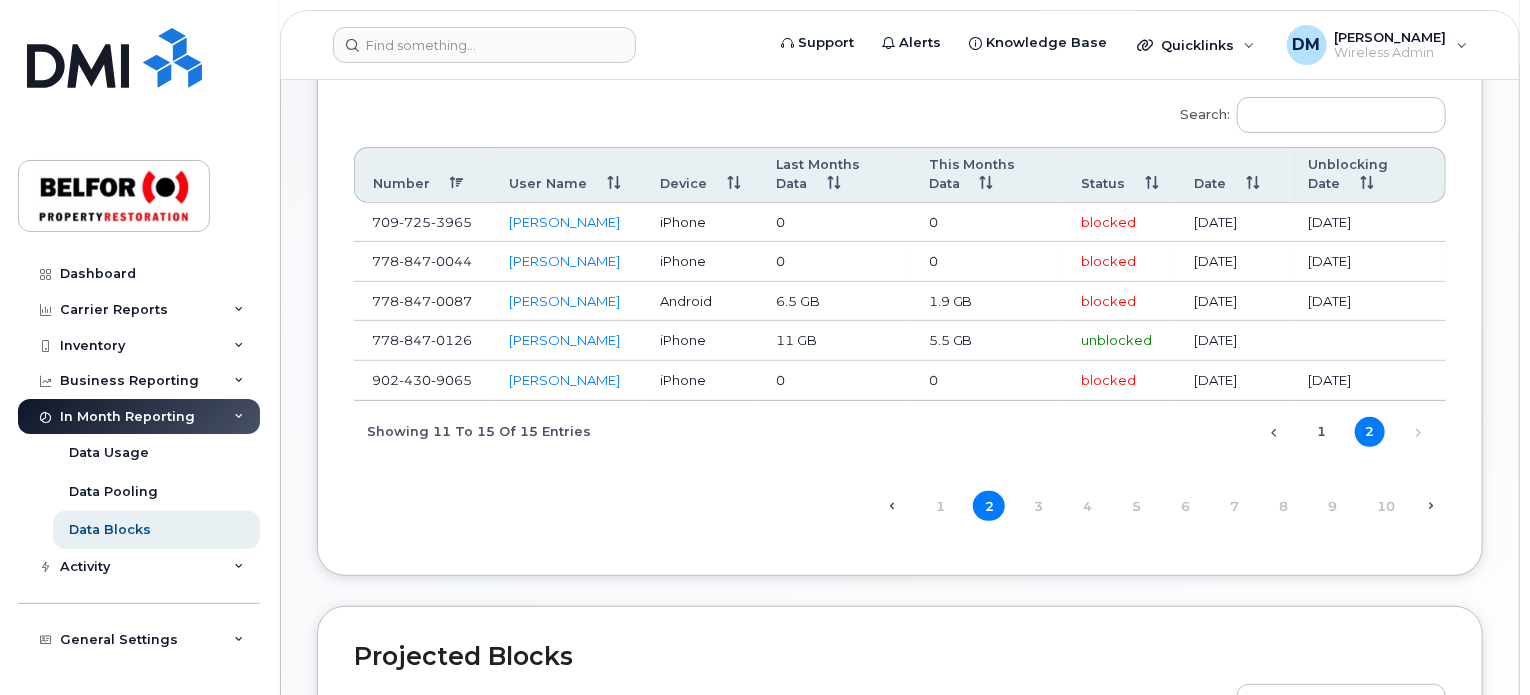scroll, scrollTop: 200, scrollLeft: 0, axis: vertical 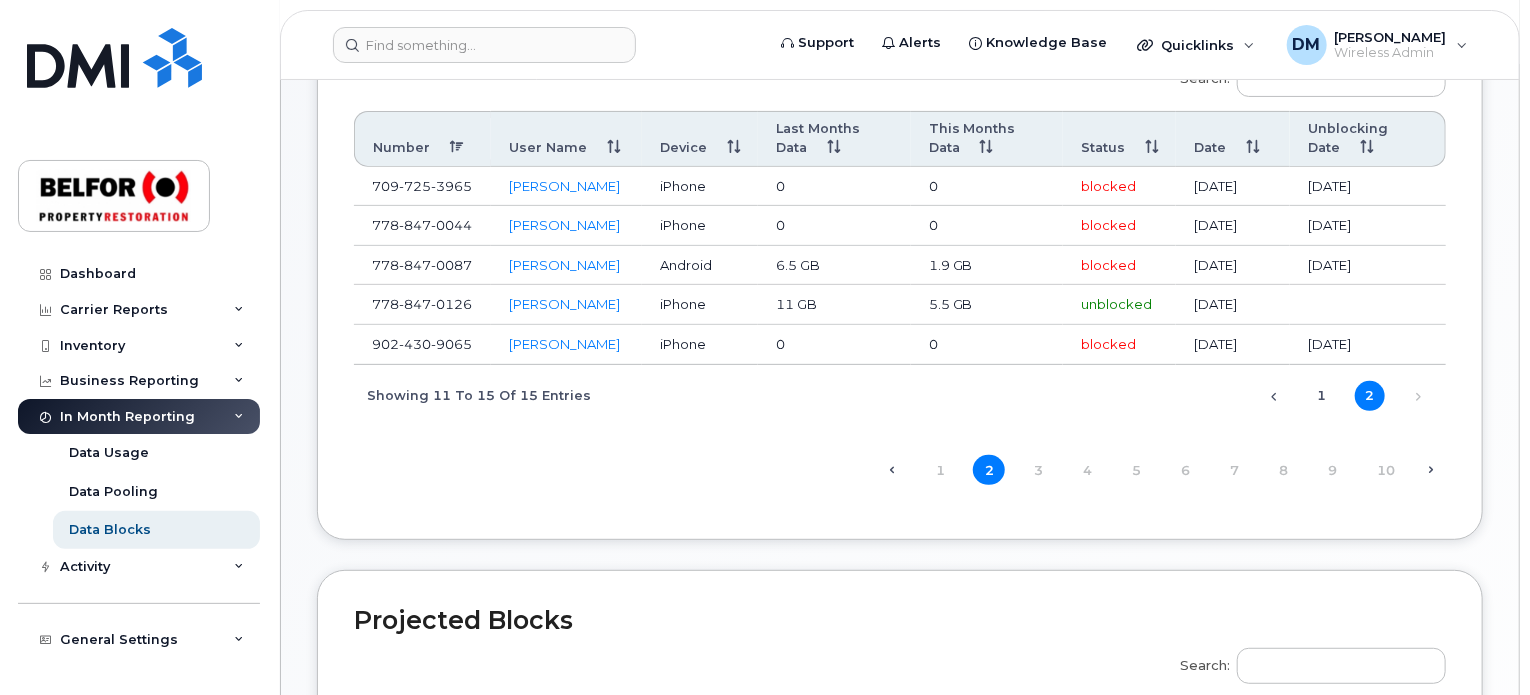 drag, startPoint x: 497, startPoint y: 199, endPoint x: 1408, endPoint y: 439, distance: 942.0833 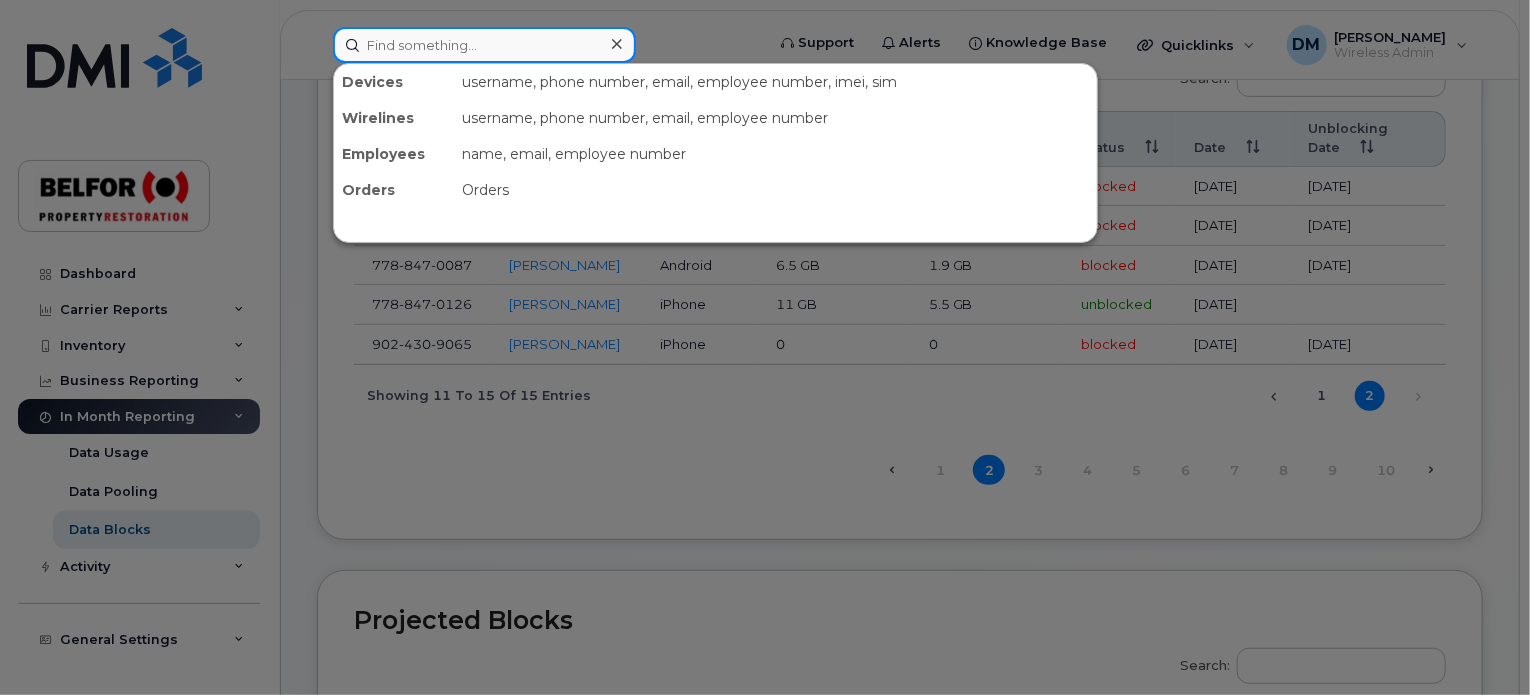click at bounding box center [484, 45] 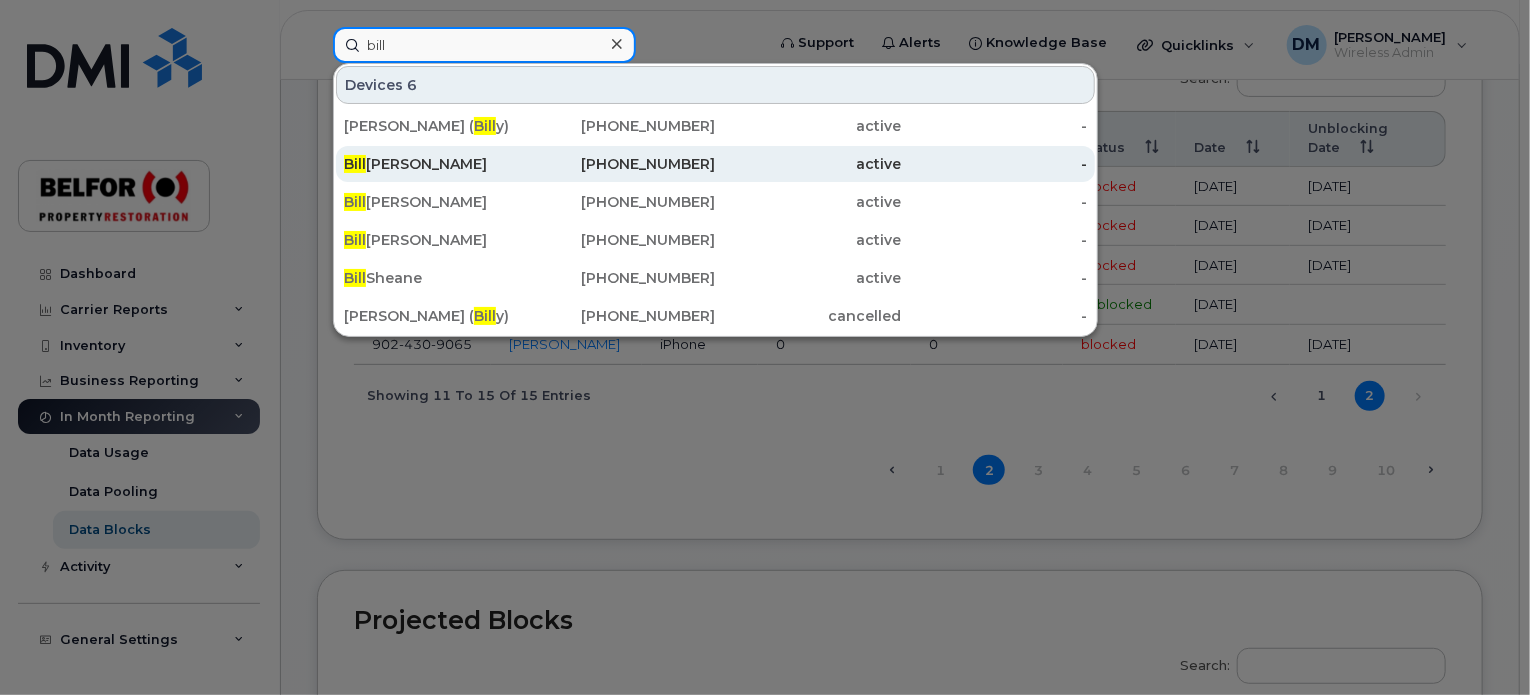 type on "bill" 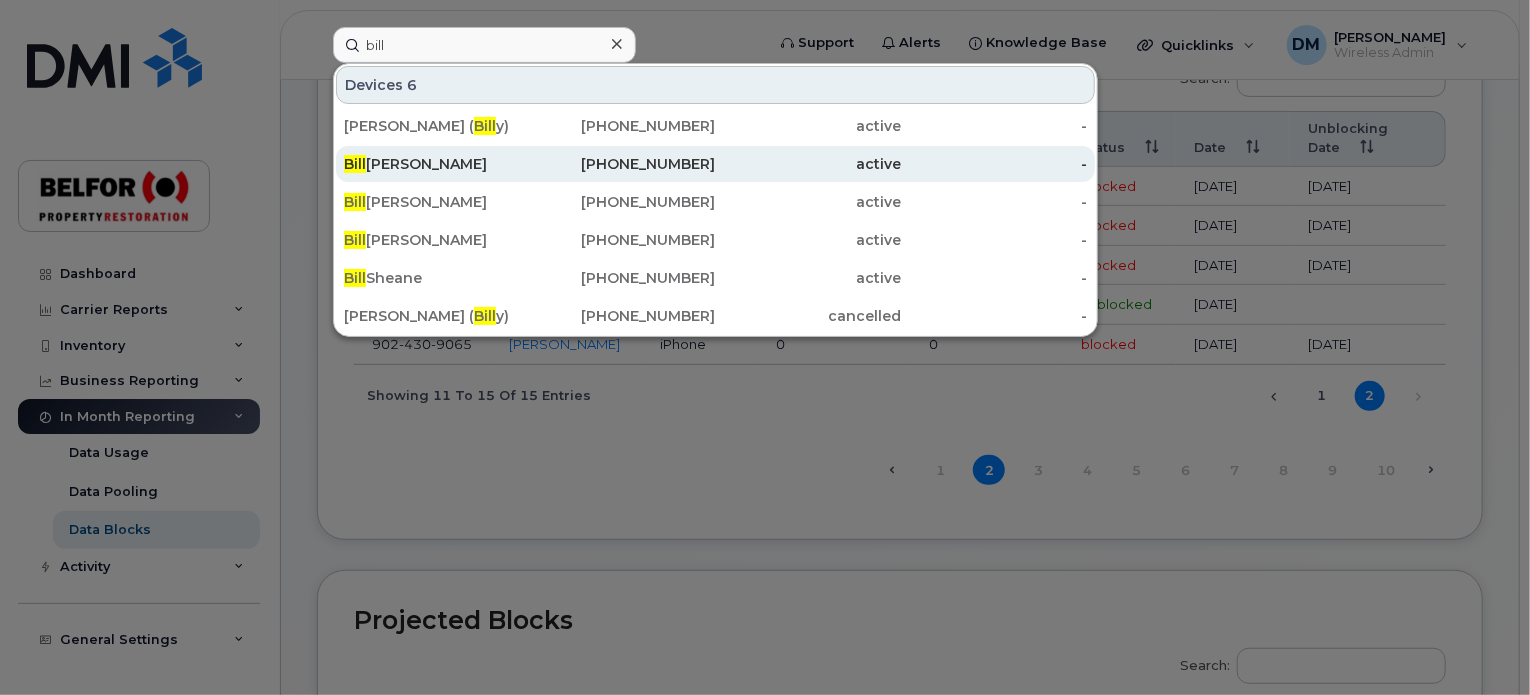 click on "Bill  Wildman" at bounding box center [437, 164] 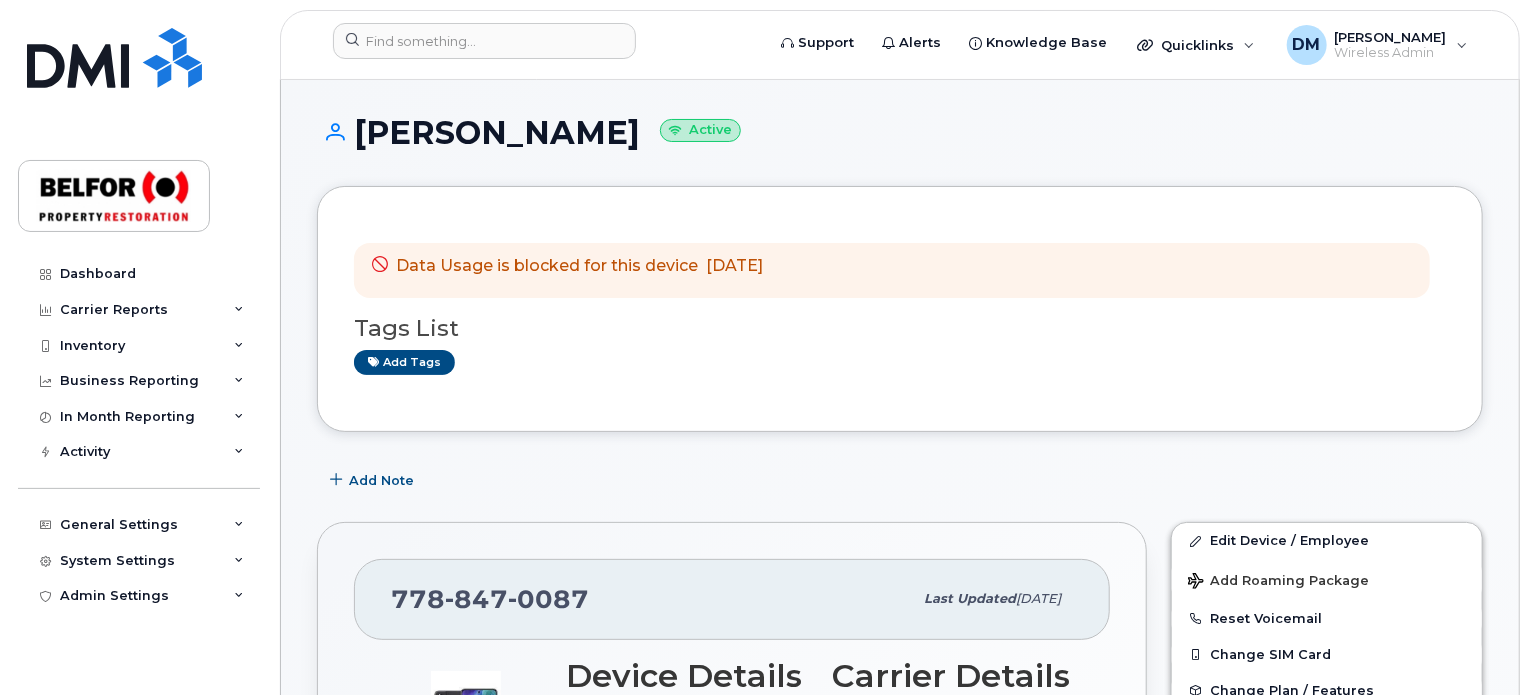 scroll, scrollTop: 0, scrollLeft: 0, axis: both 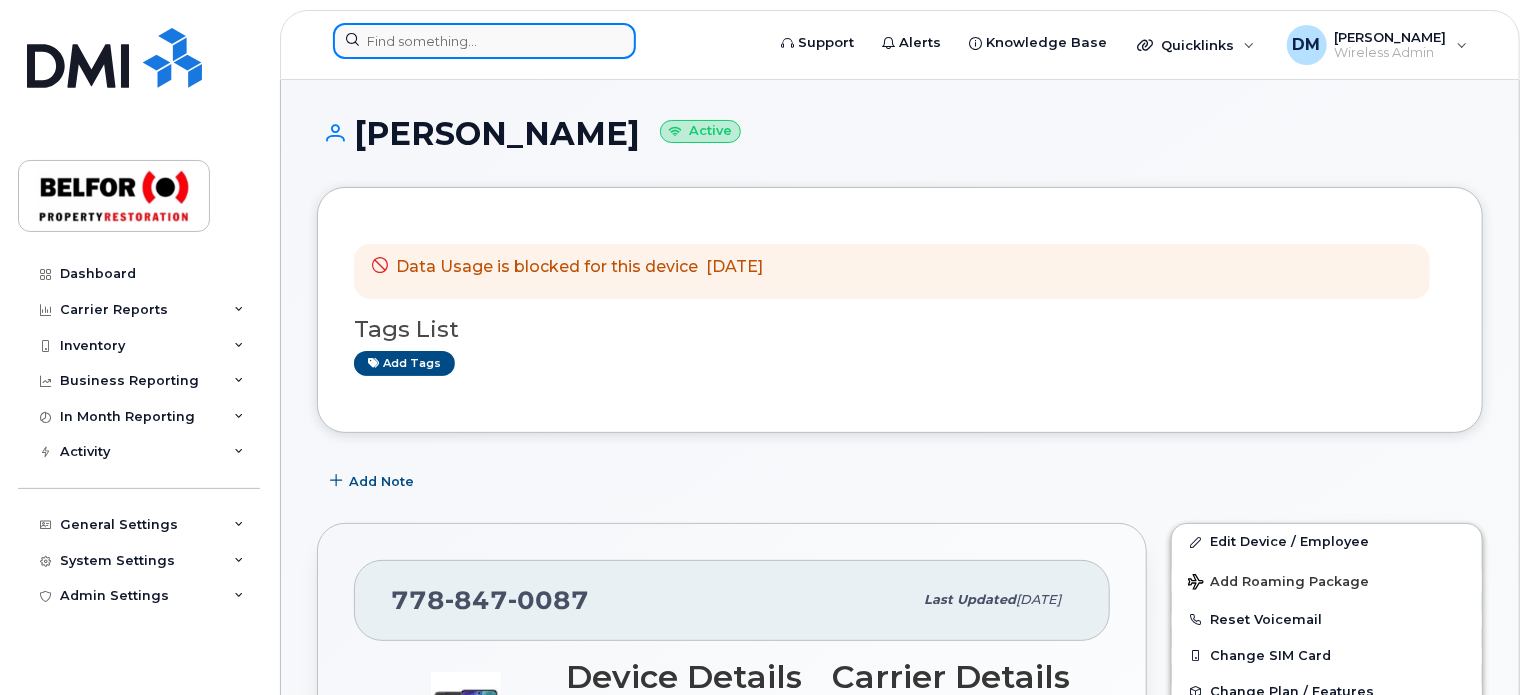 click 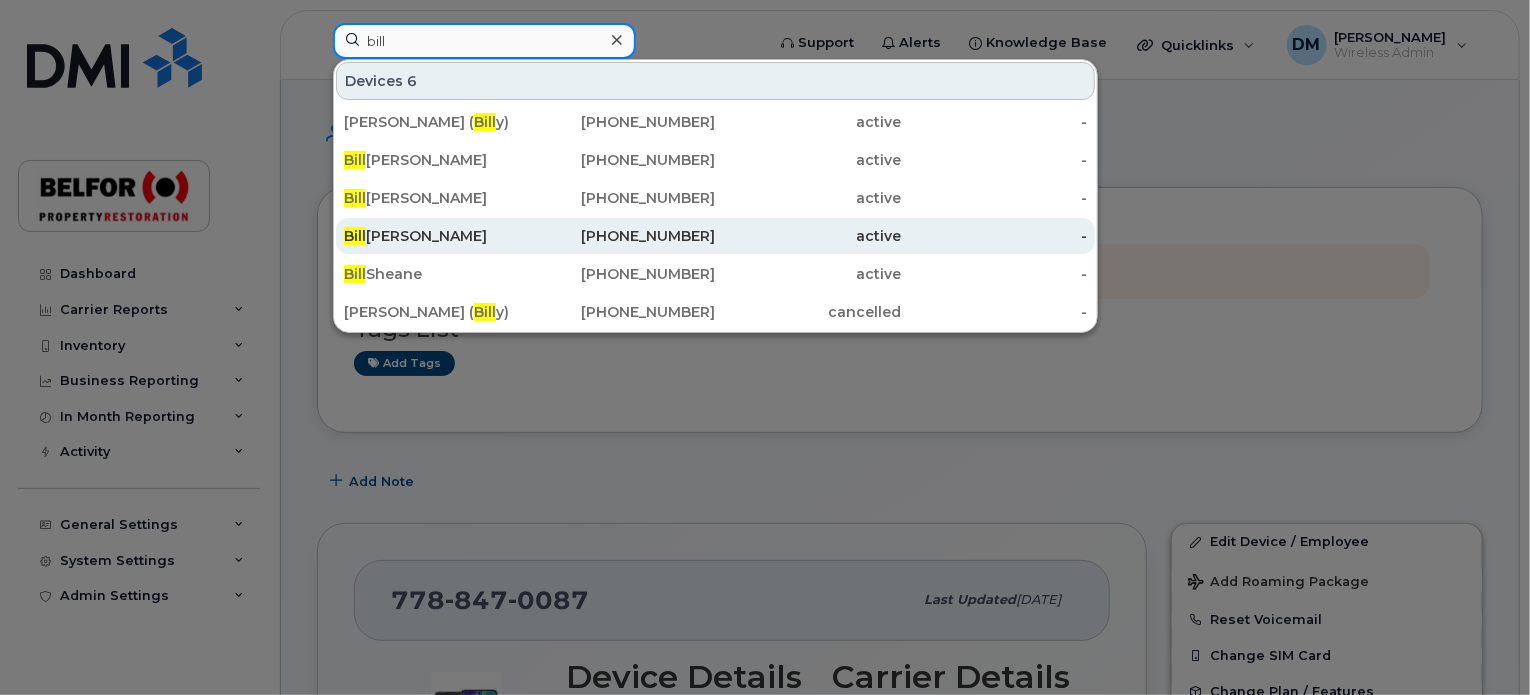type on "bill" 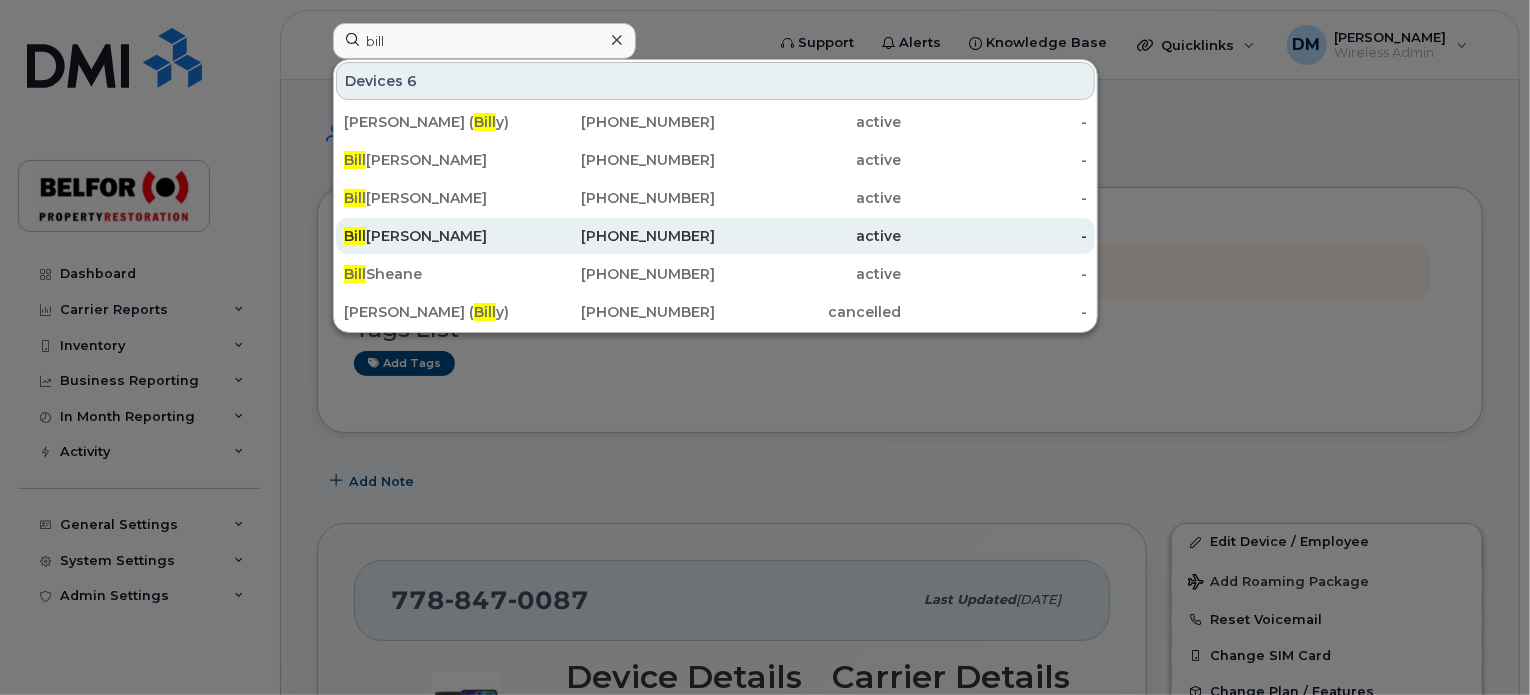 click on "Bill  Bradley" 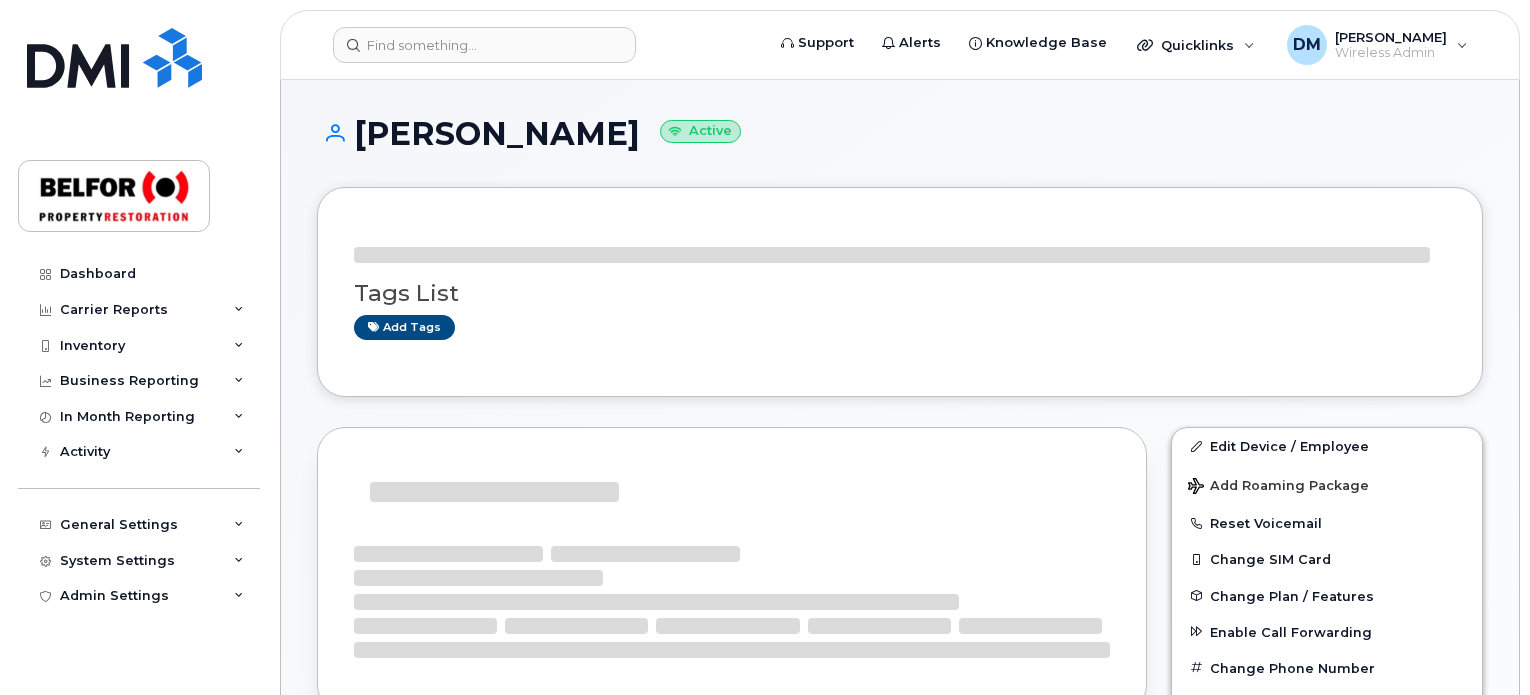 scroll, scrollTop: 0, scrollLeft: 0, axis: both 